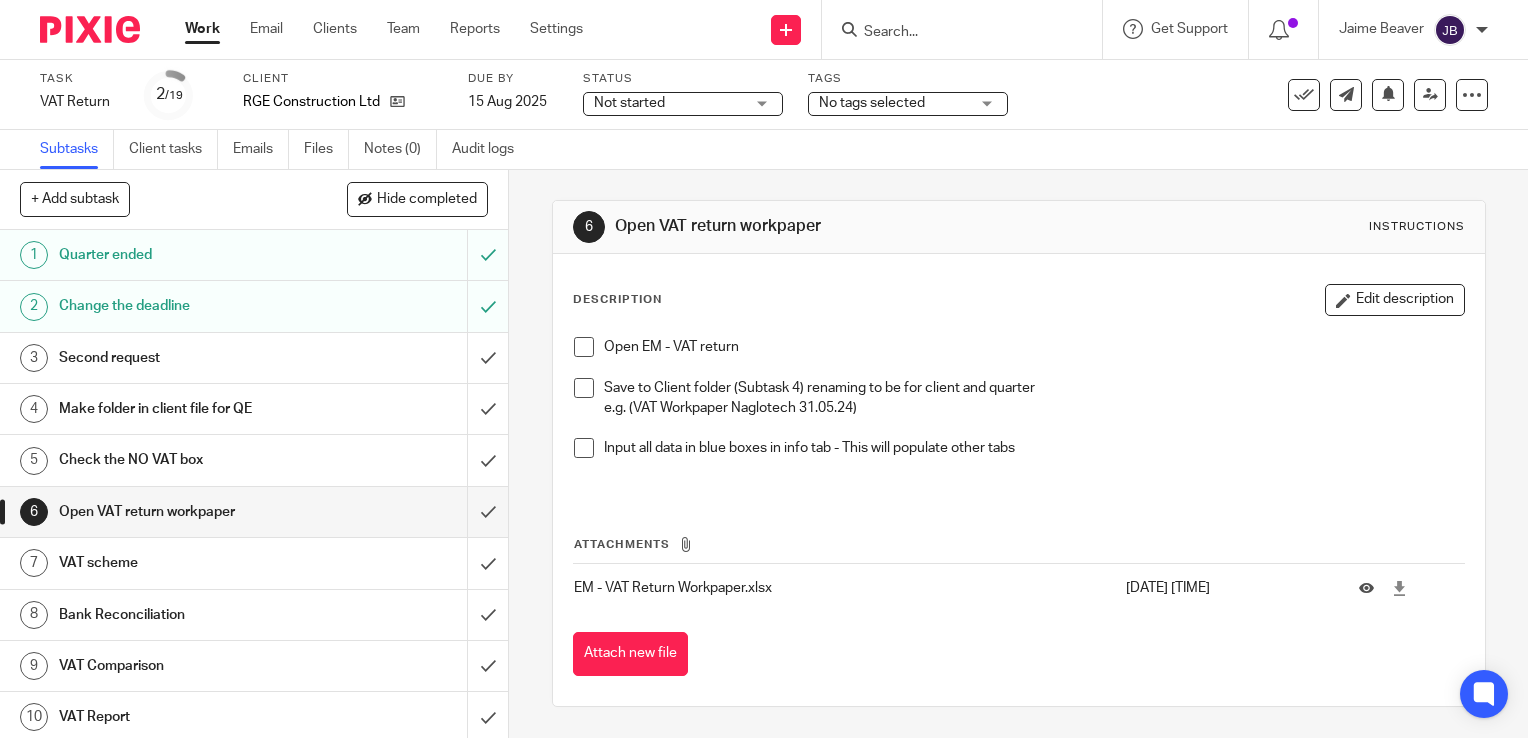 scroll, scrollTop: 0, scrollLeft: 0, axis: both 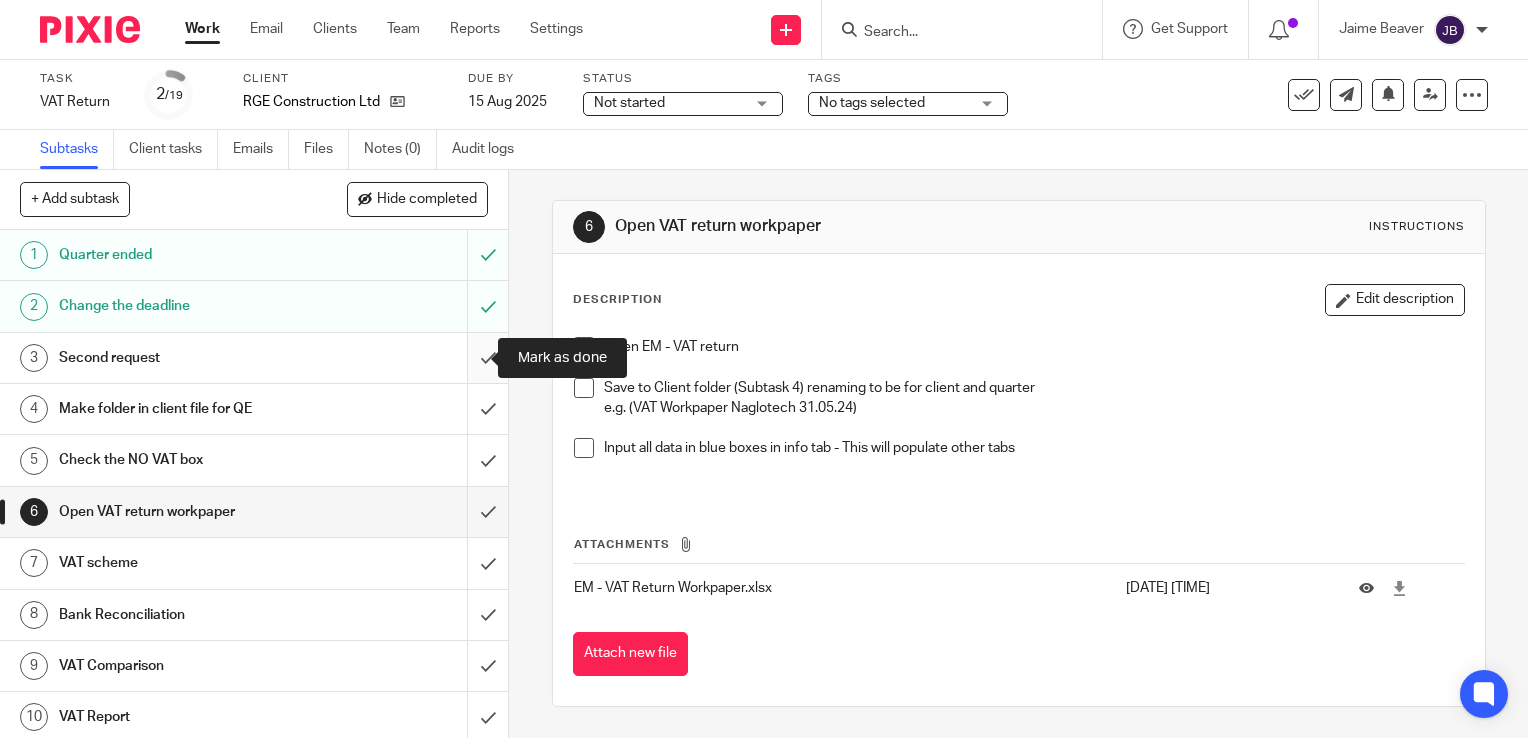click at bounding box center [254, 358] 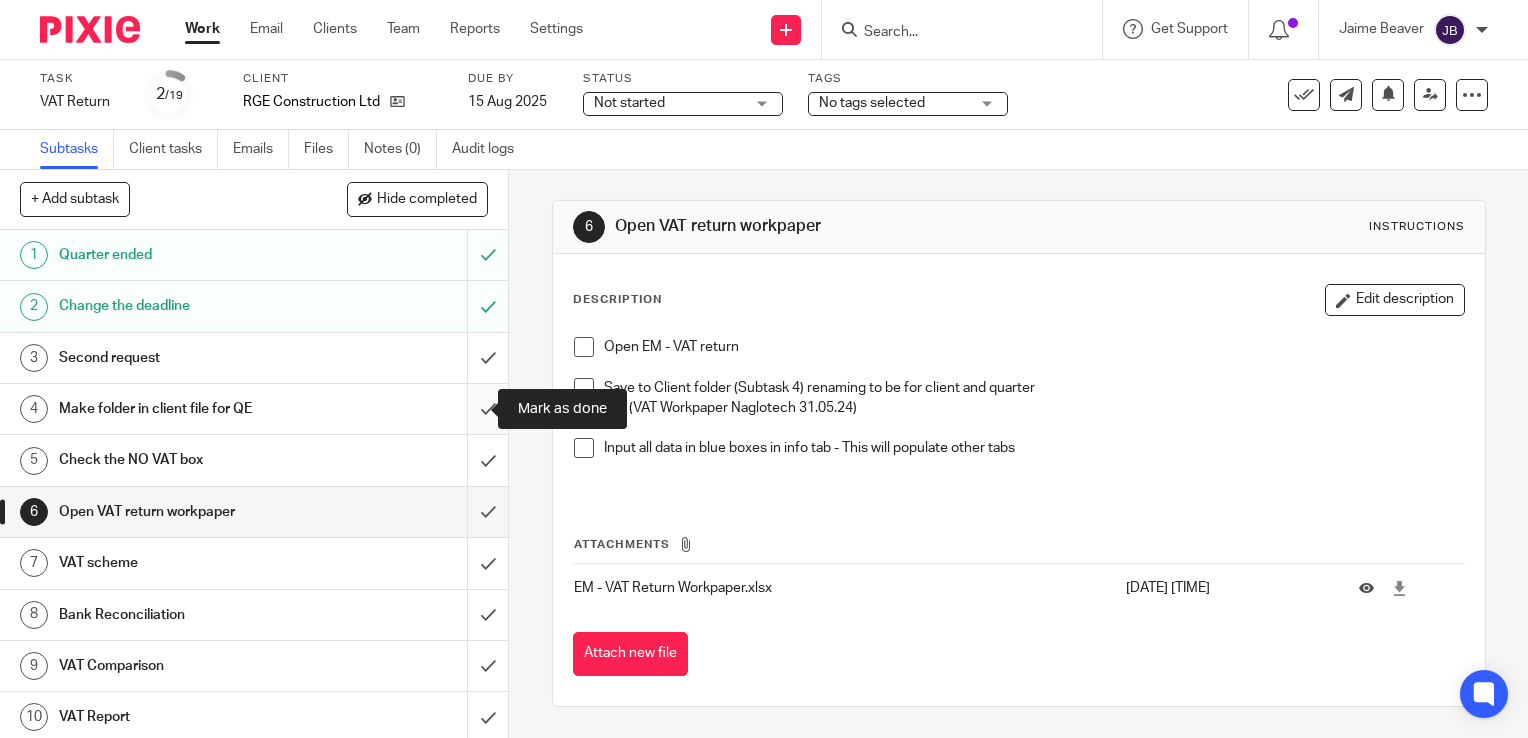 drag, startPoint x: 466, startPoint y: 408, endPoint x: 466, endPoint y: 439, distance: 31 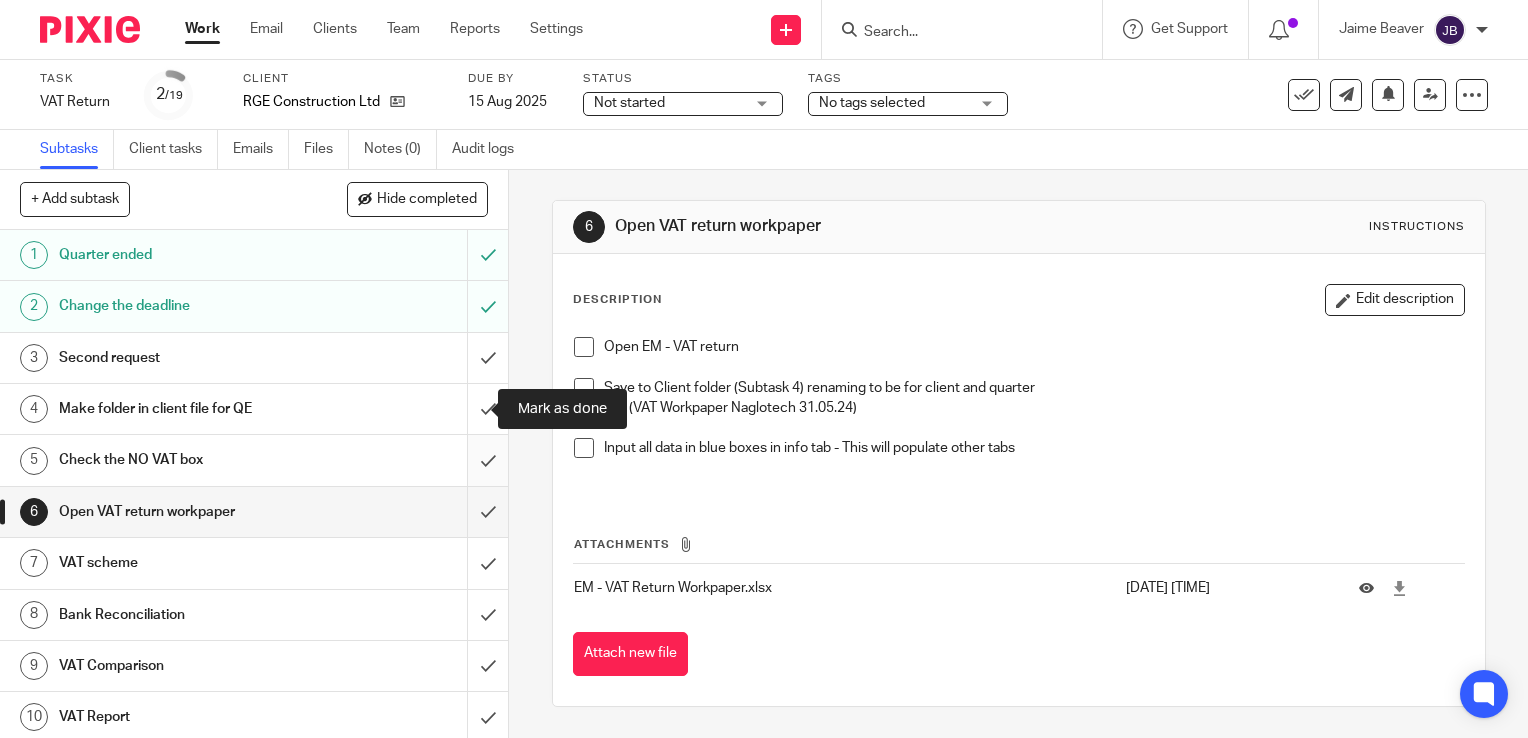 click at bounding box center [254, 409] 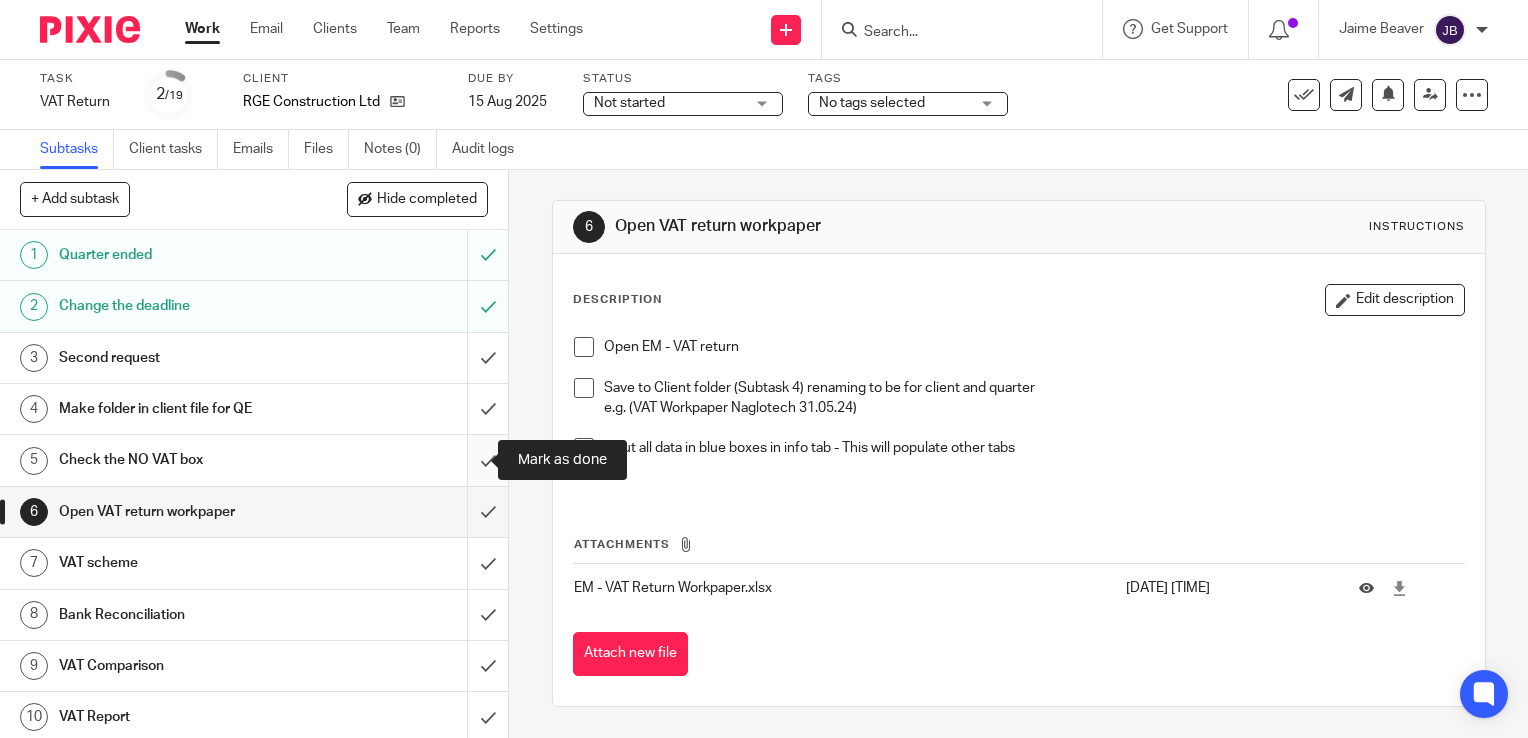click at bounding box center (254, 460) 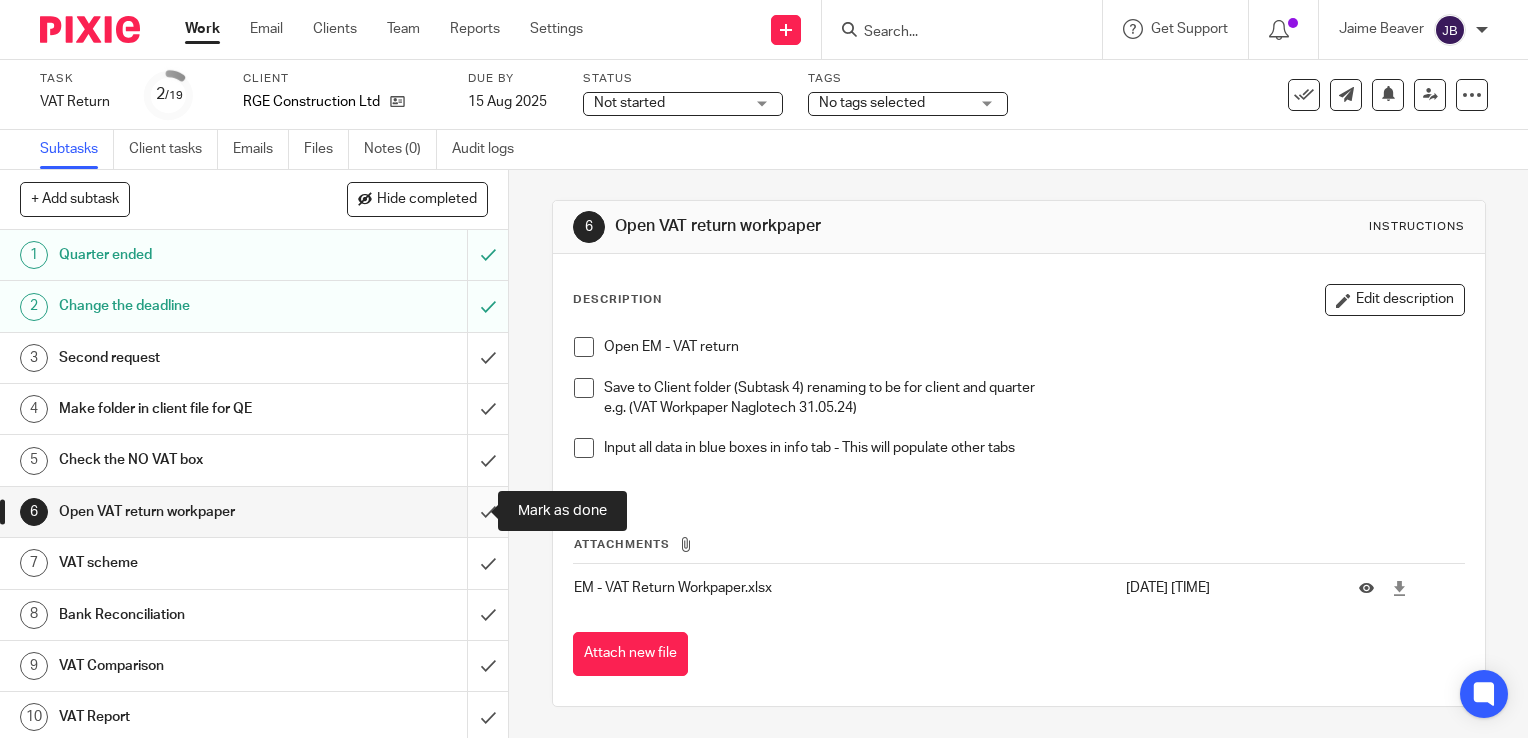 click at bounding box center (254, 512) 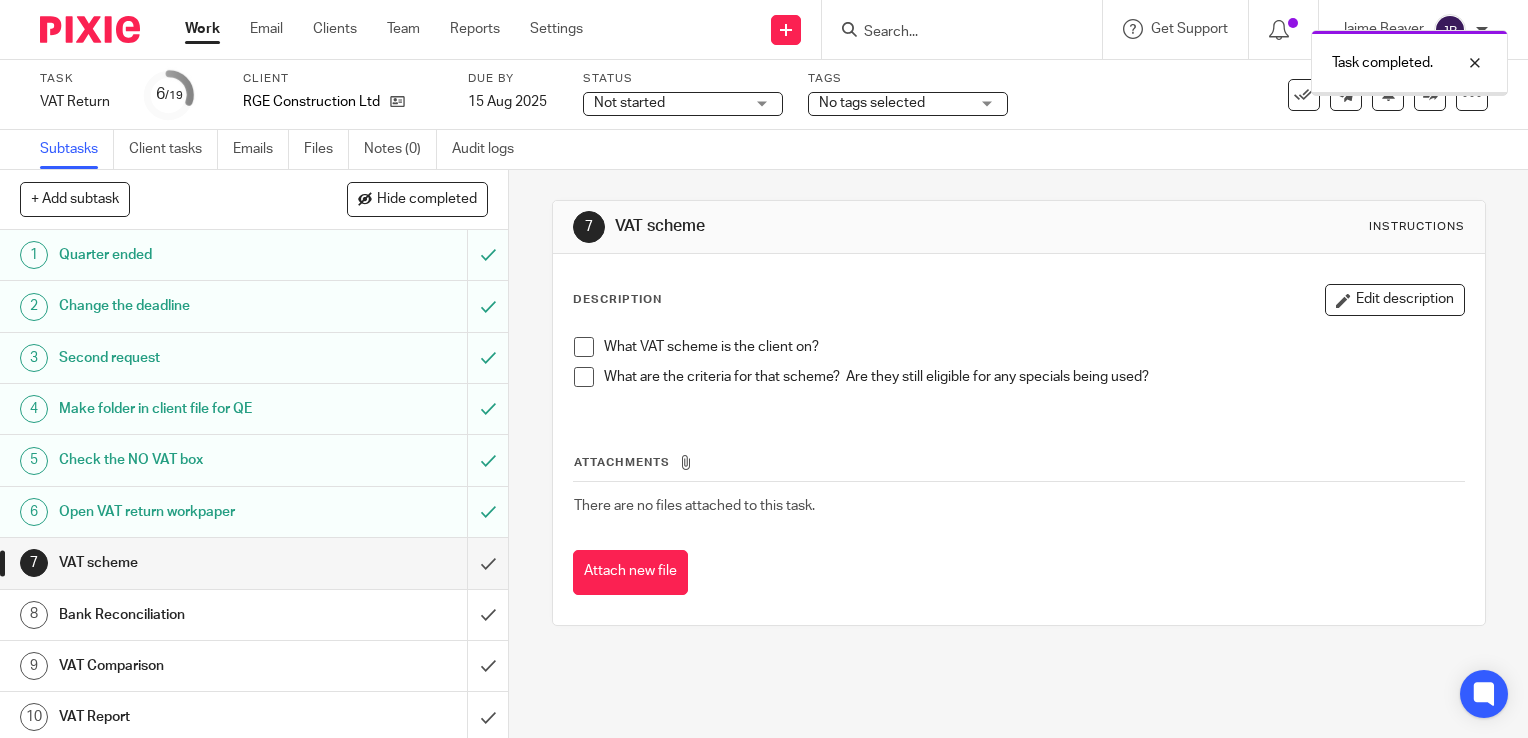 scroll, scrollTop: 0, scrollLeft: 0, axis: both 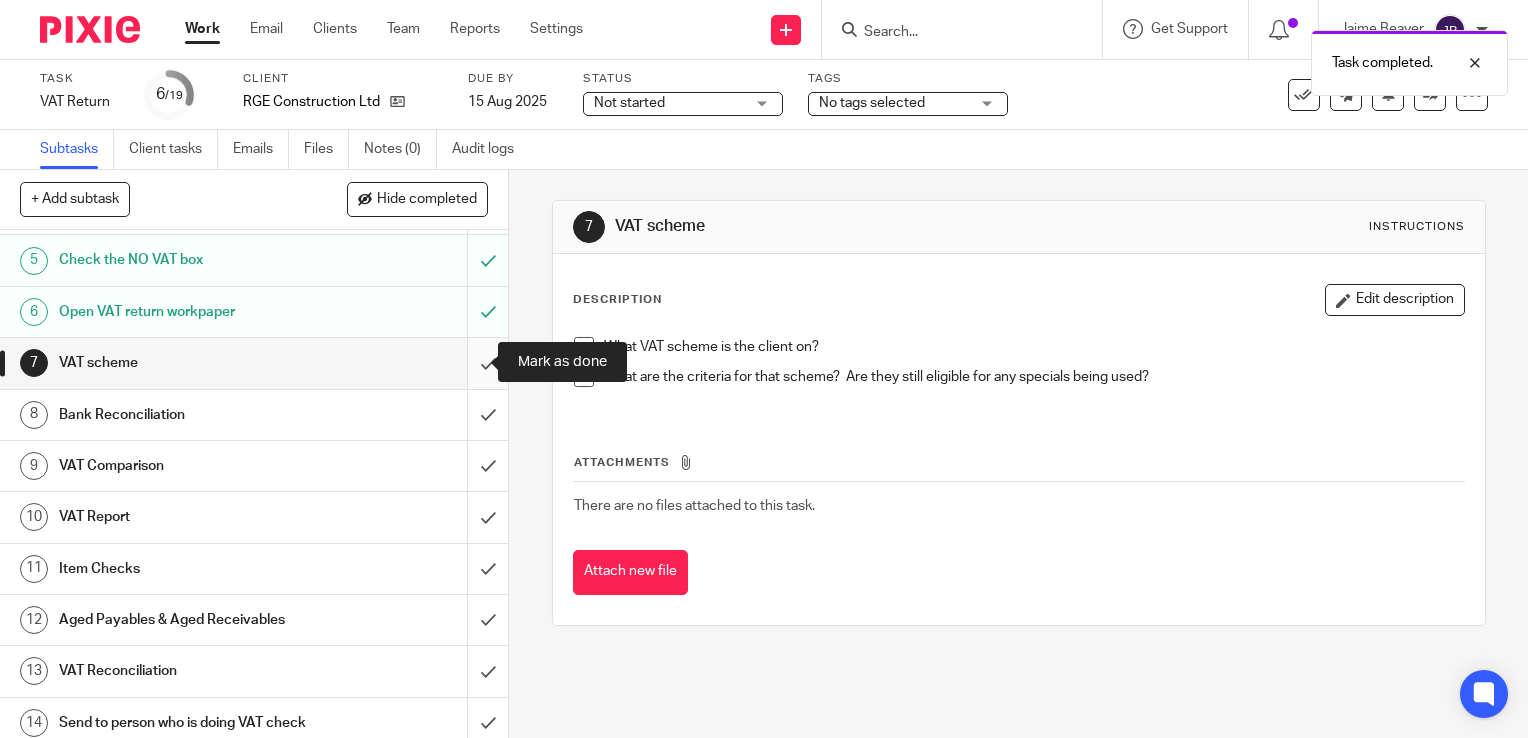 click at bounding box center [254, 363] 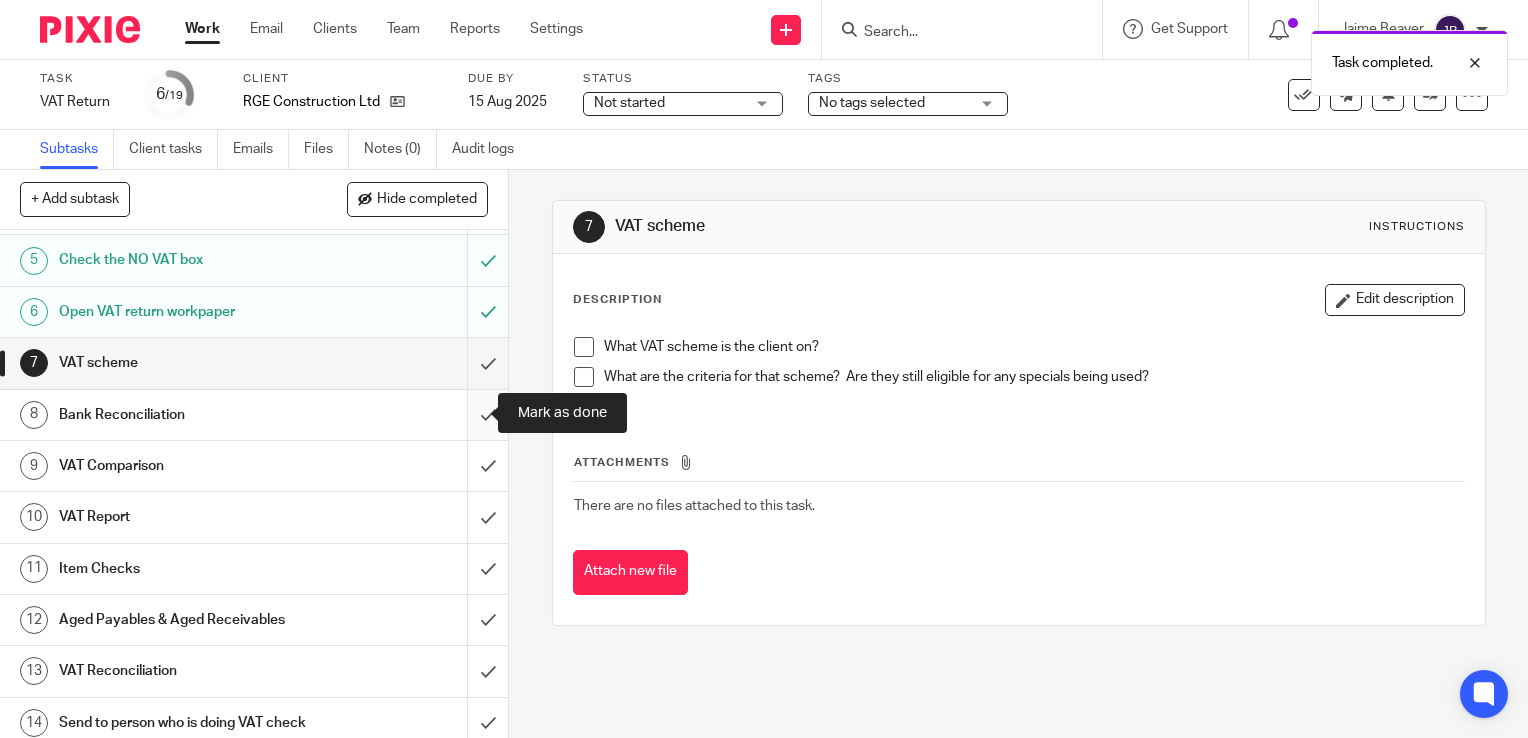 click at bounding box center (254, 415) 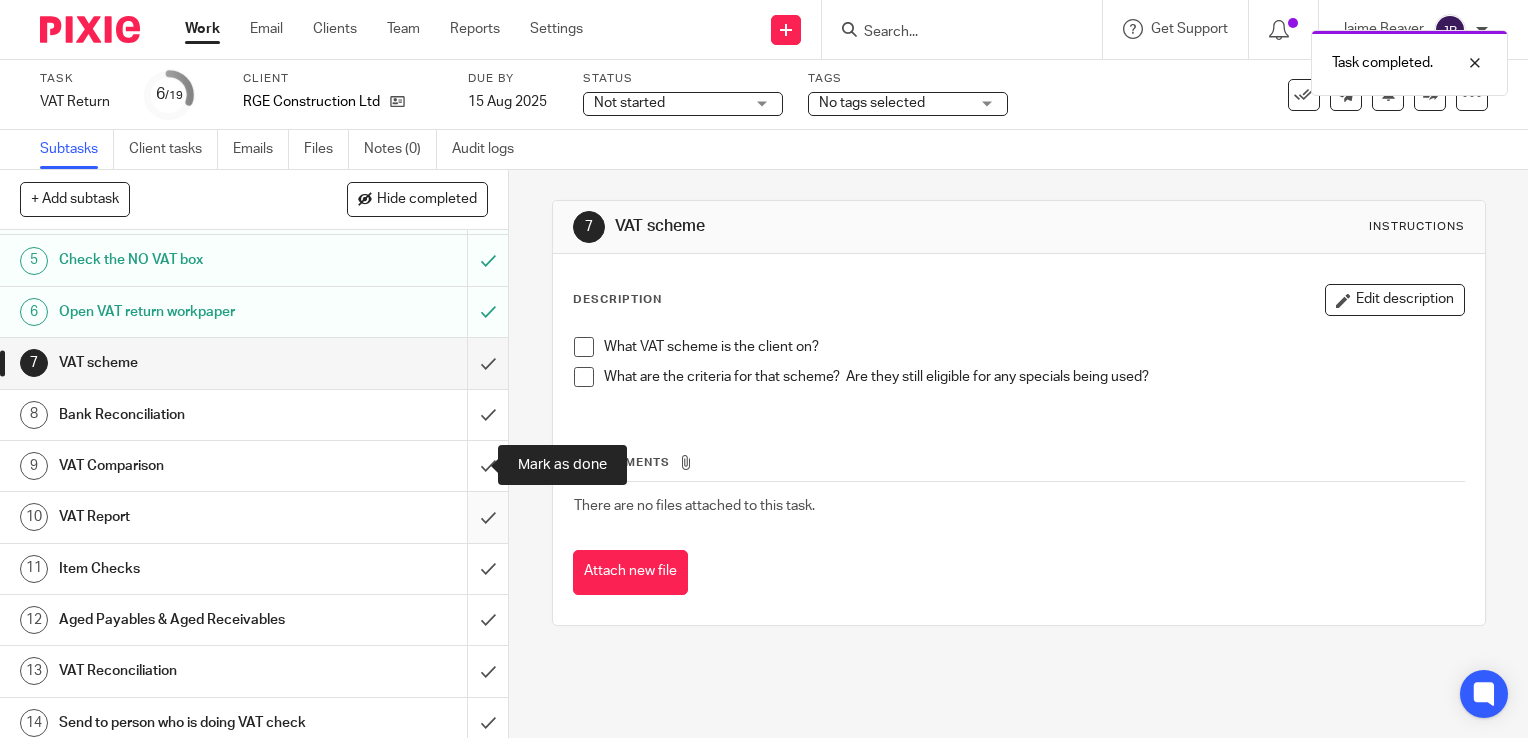 drag, startPoint x: 463, startPoint y: 463, endPoint x: 472, endPoint y: 505, distance: 42.953465 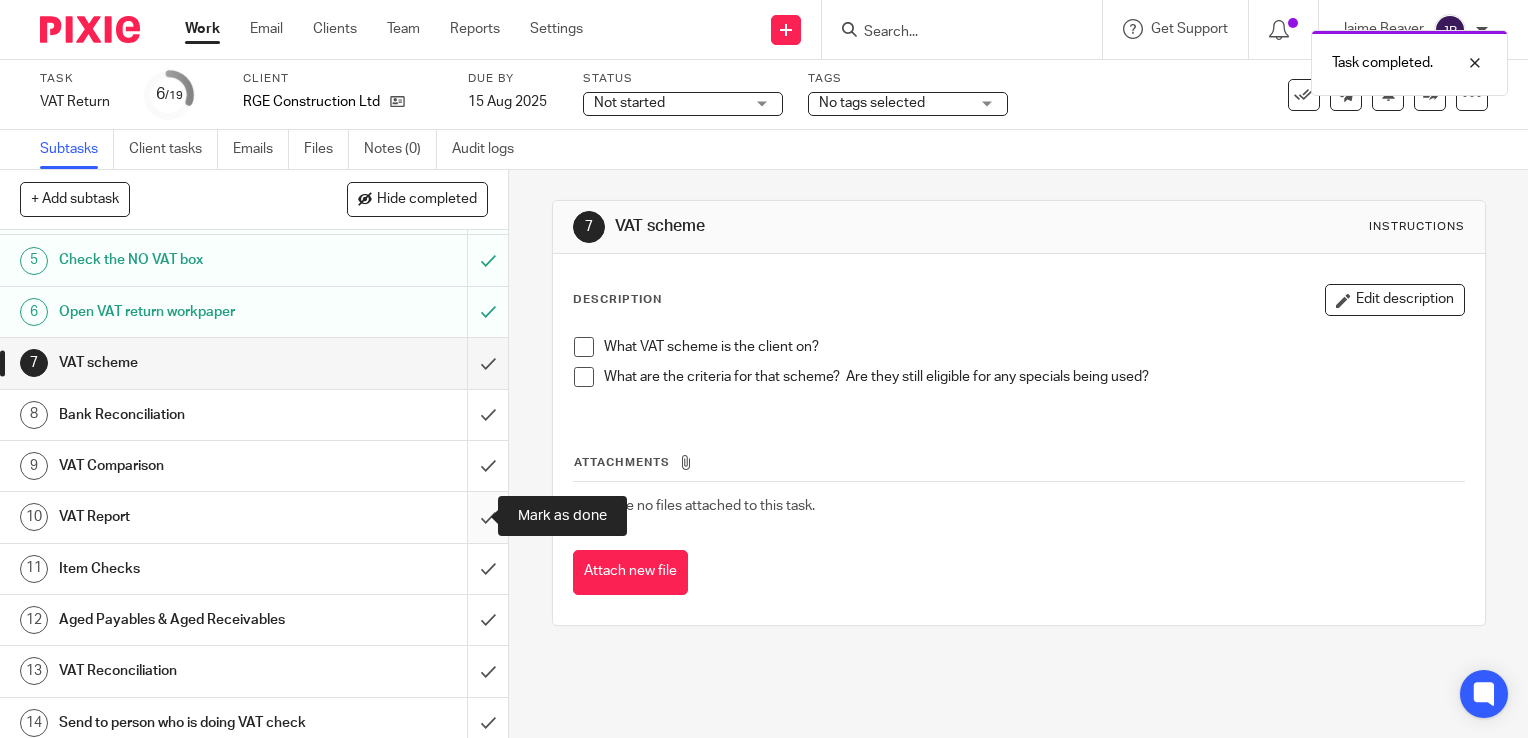drag, startPoint x: 472, startPoint y: 516, endPoint x: 471, endPoint y: 528, distance: 12.0415945 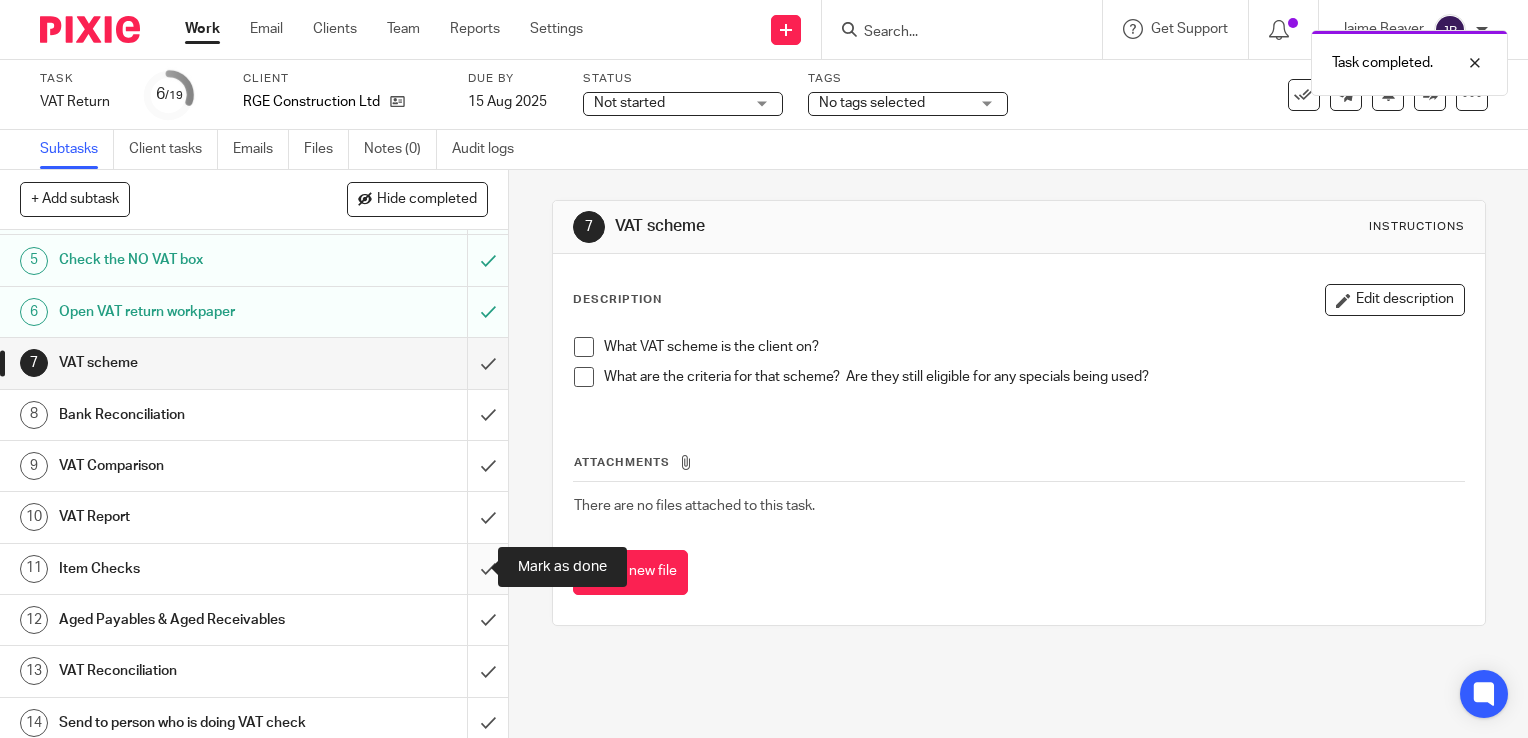 click at bounding box center (254, 569) 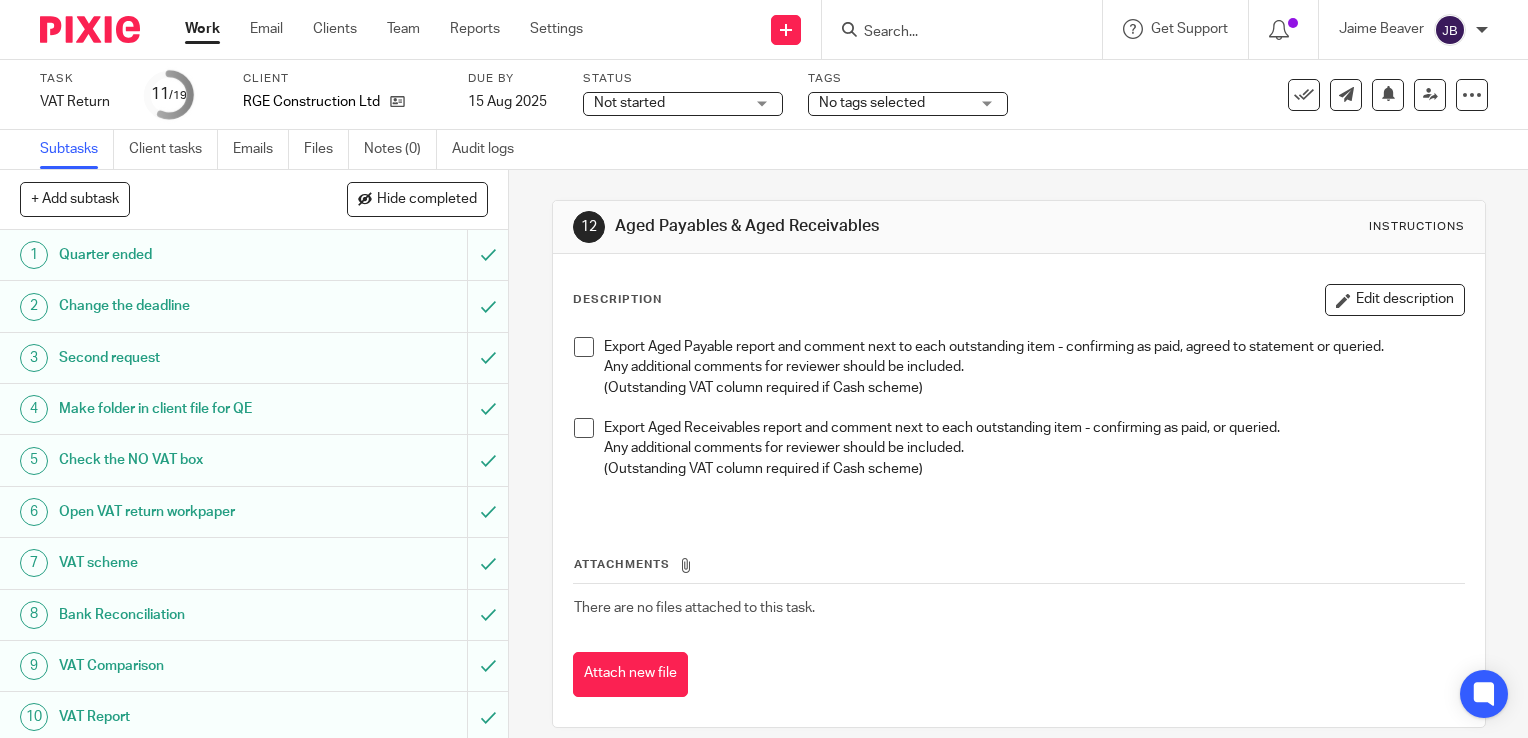scroll, scrollTop: 0, scrollLeft: 0, axis: both 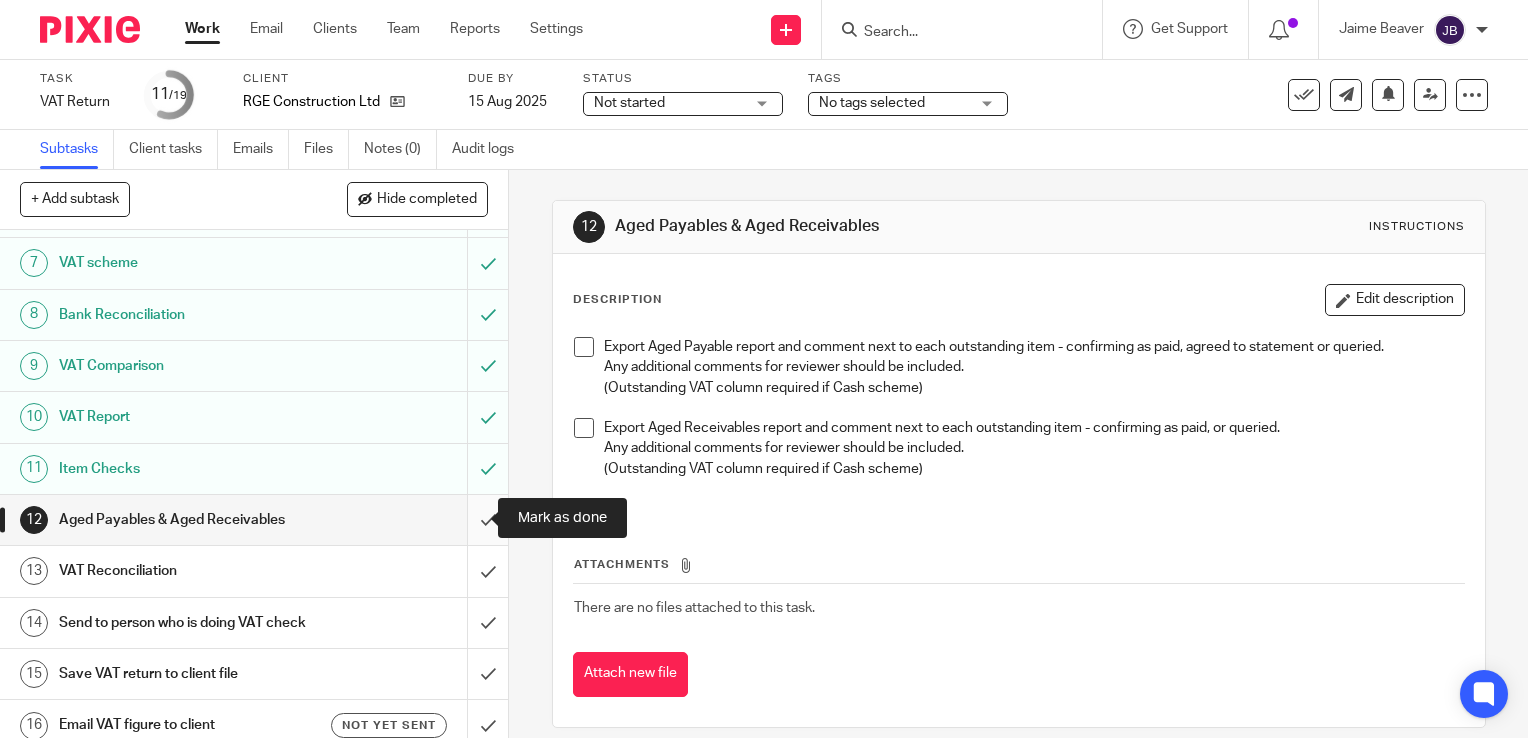 click at bounding box center [254, 520] 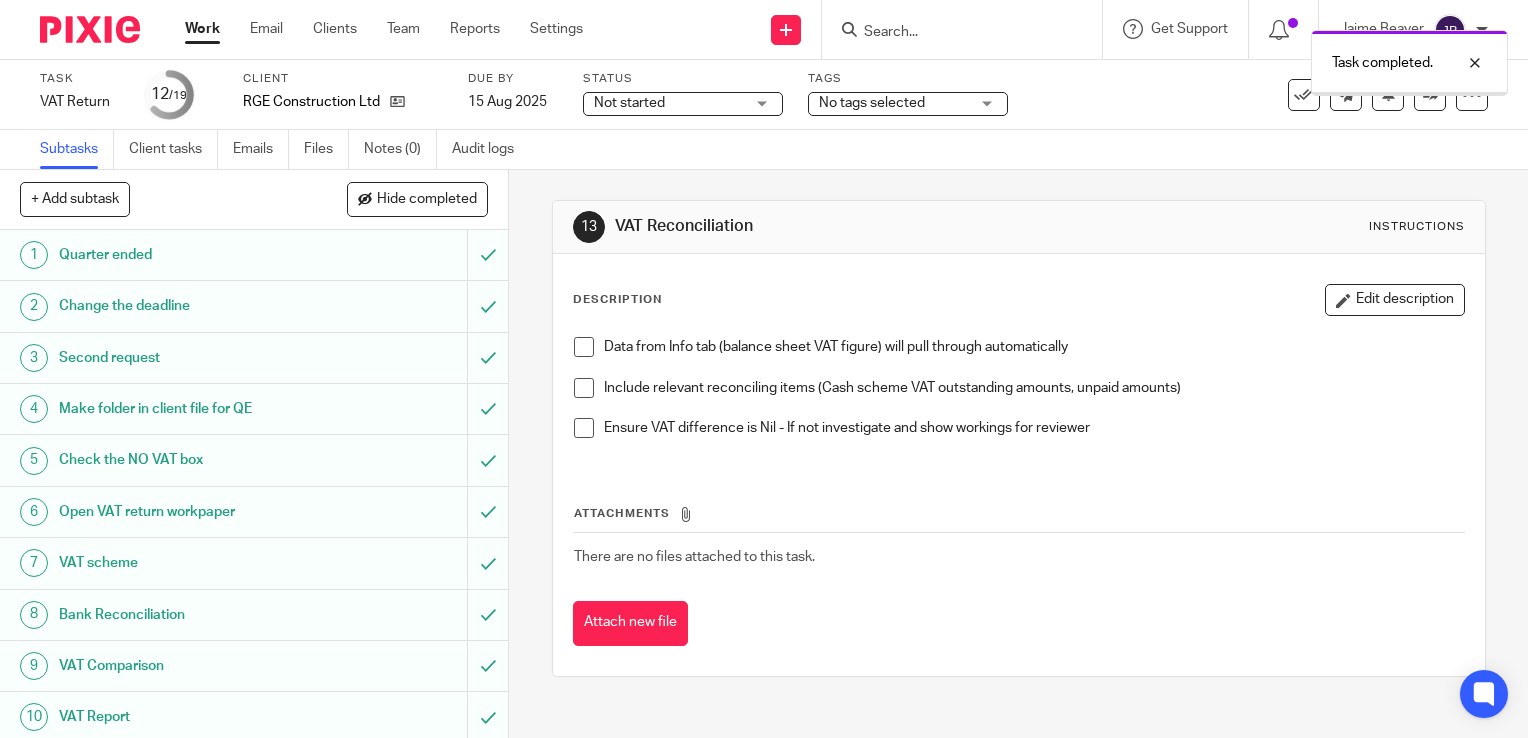 scroll, scrollTop: 0, scrollLeft: 0, axis: both 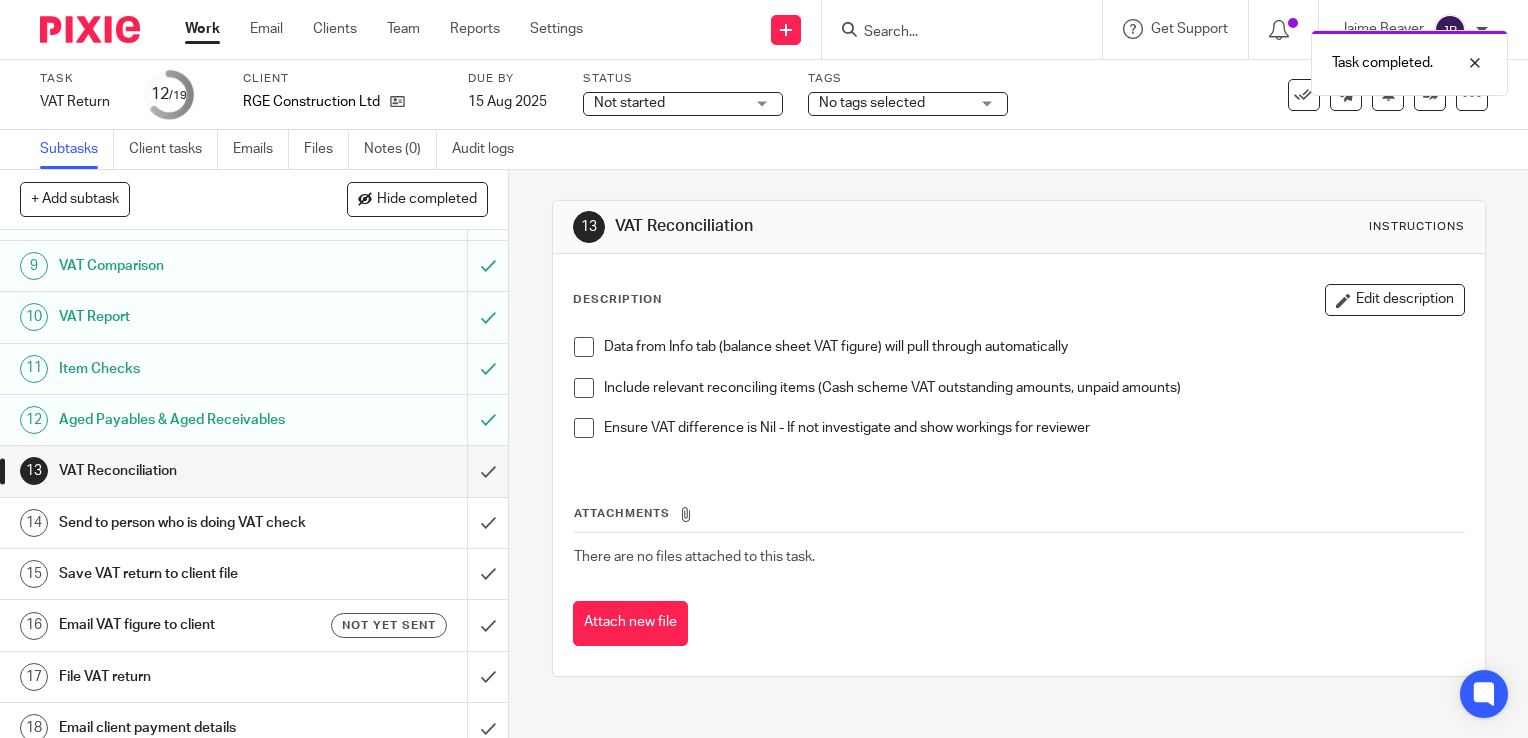 click on "Work" at bounding box center (202, 29) 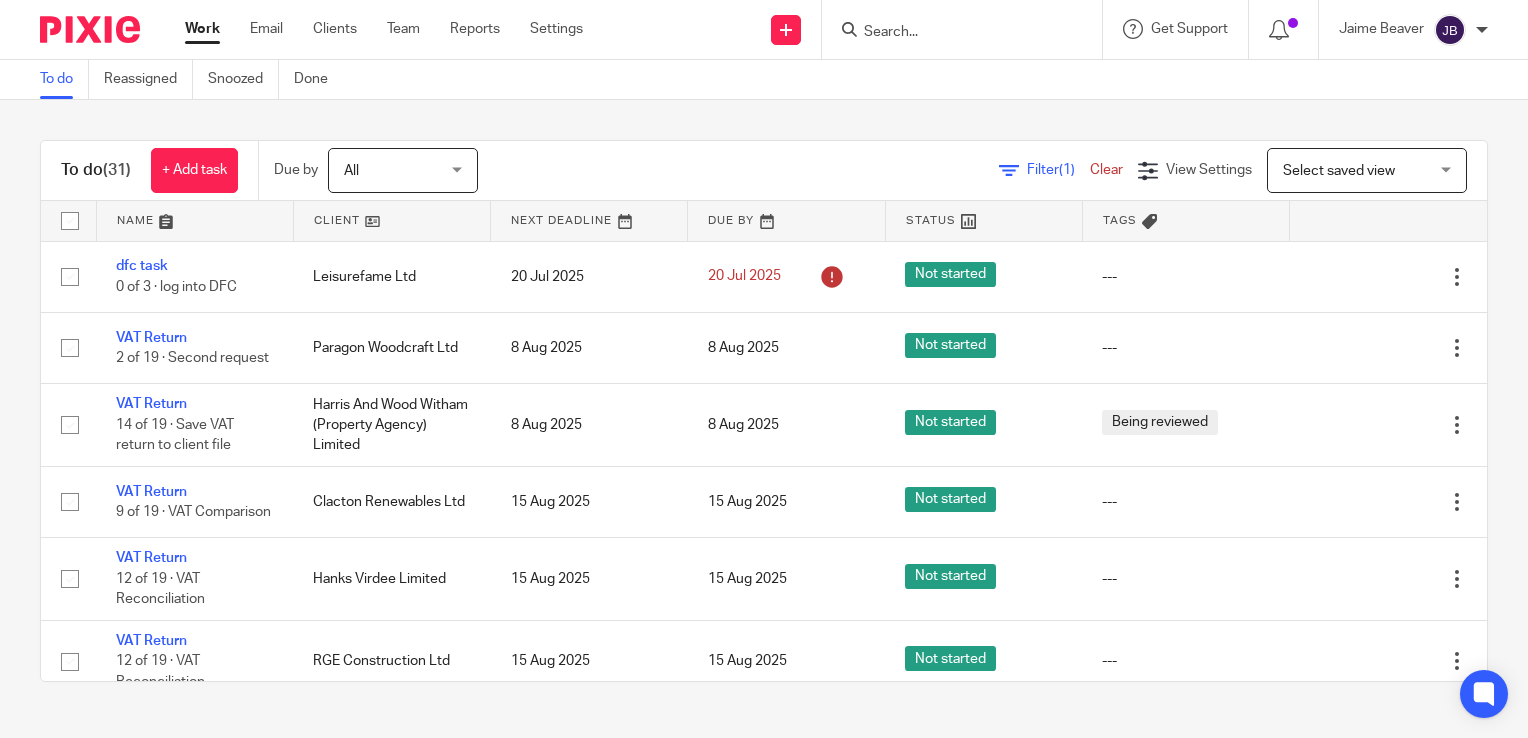 scroll, scrollTop: 0, scrollLeft: 0, axis: both 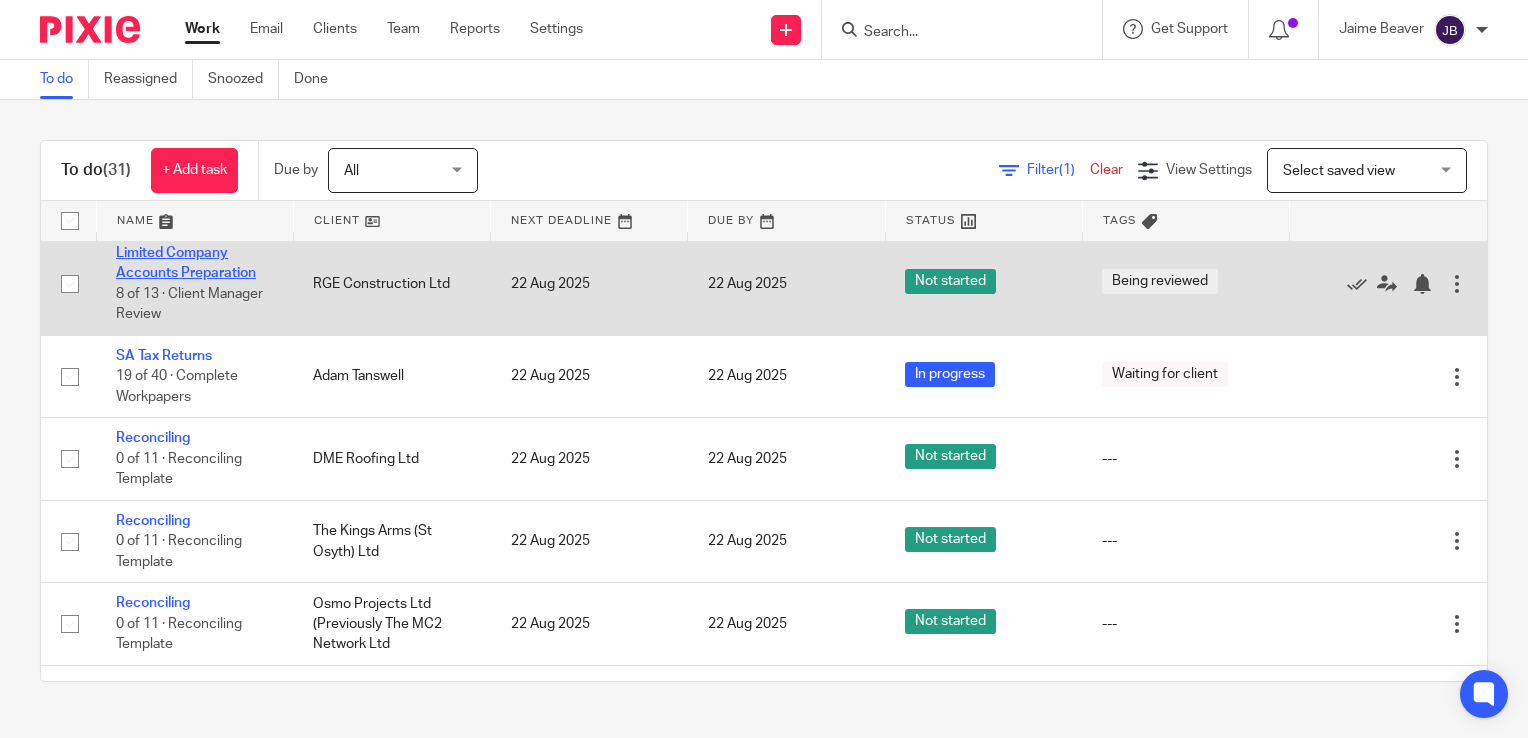 click on "Limited Company Accounts Preparation" at bounding box center [186, 263] 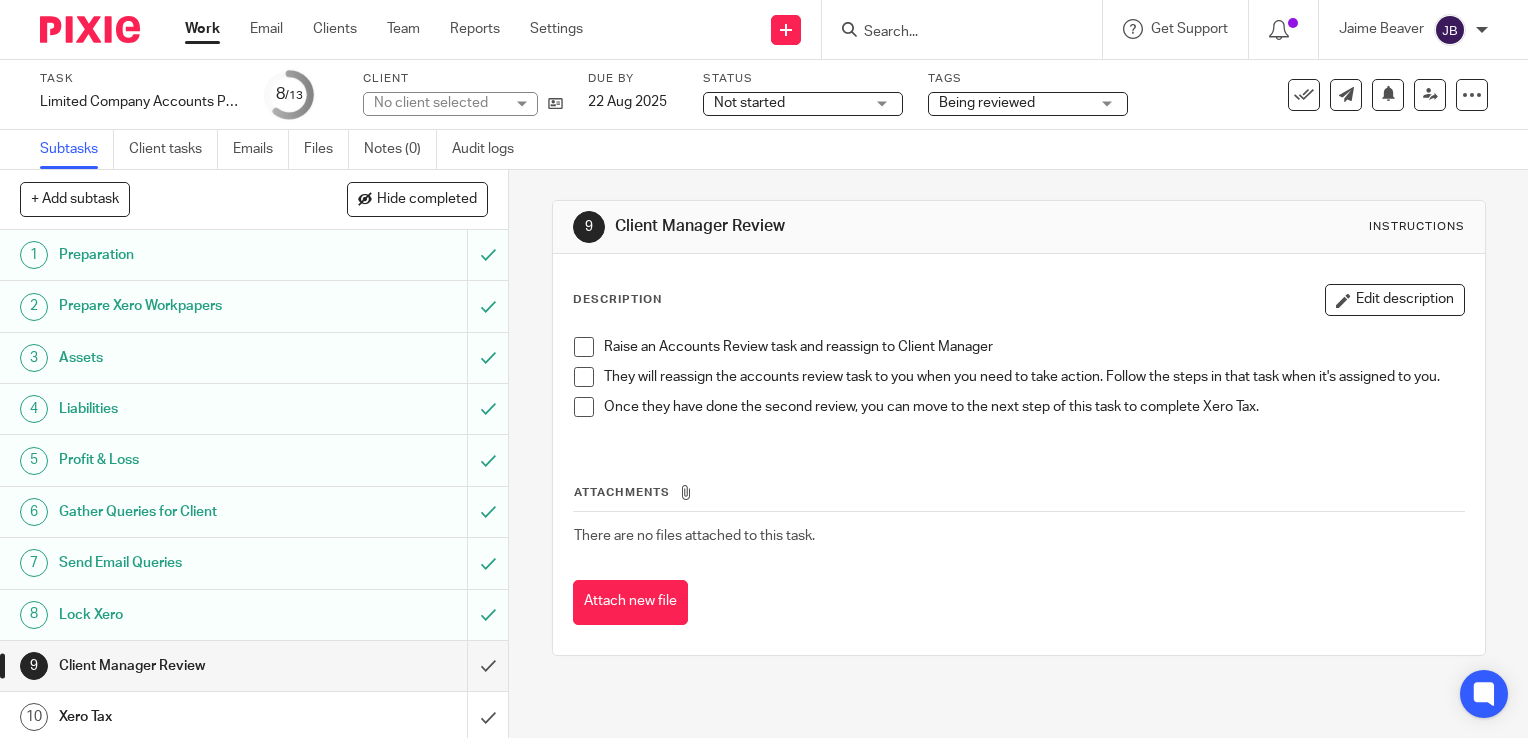 scroll, scrollTop: 0, scrollLeft: 0, axis: both 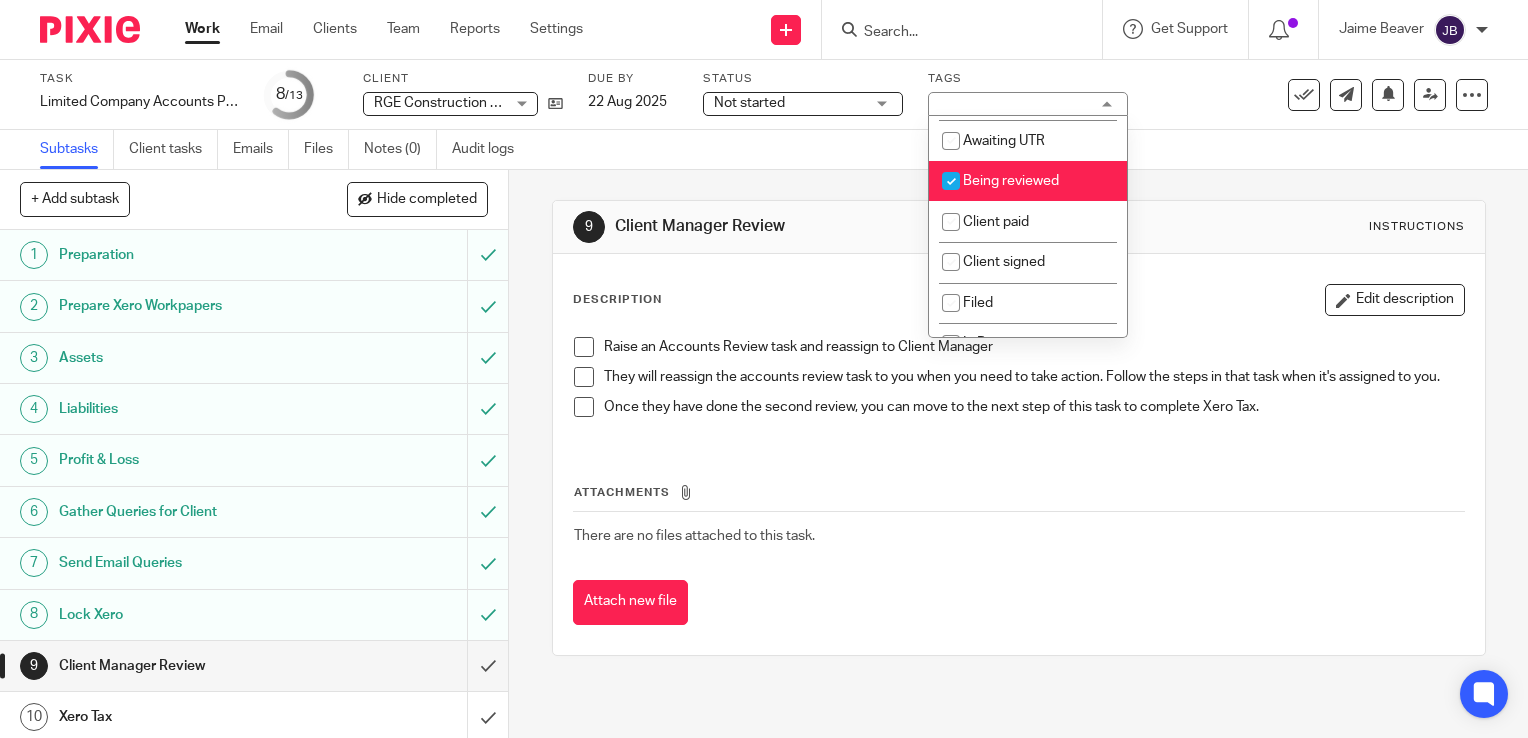 drag, startPoint x: 949, startPoint y: 195, endPoint x: 983, endPoint y: 194, distance: 34.0147 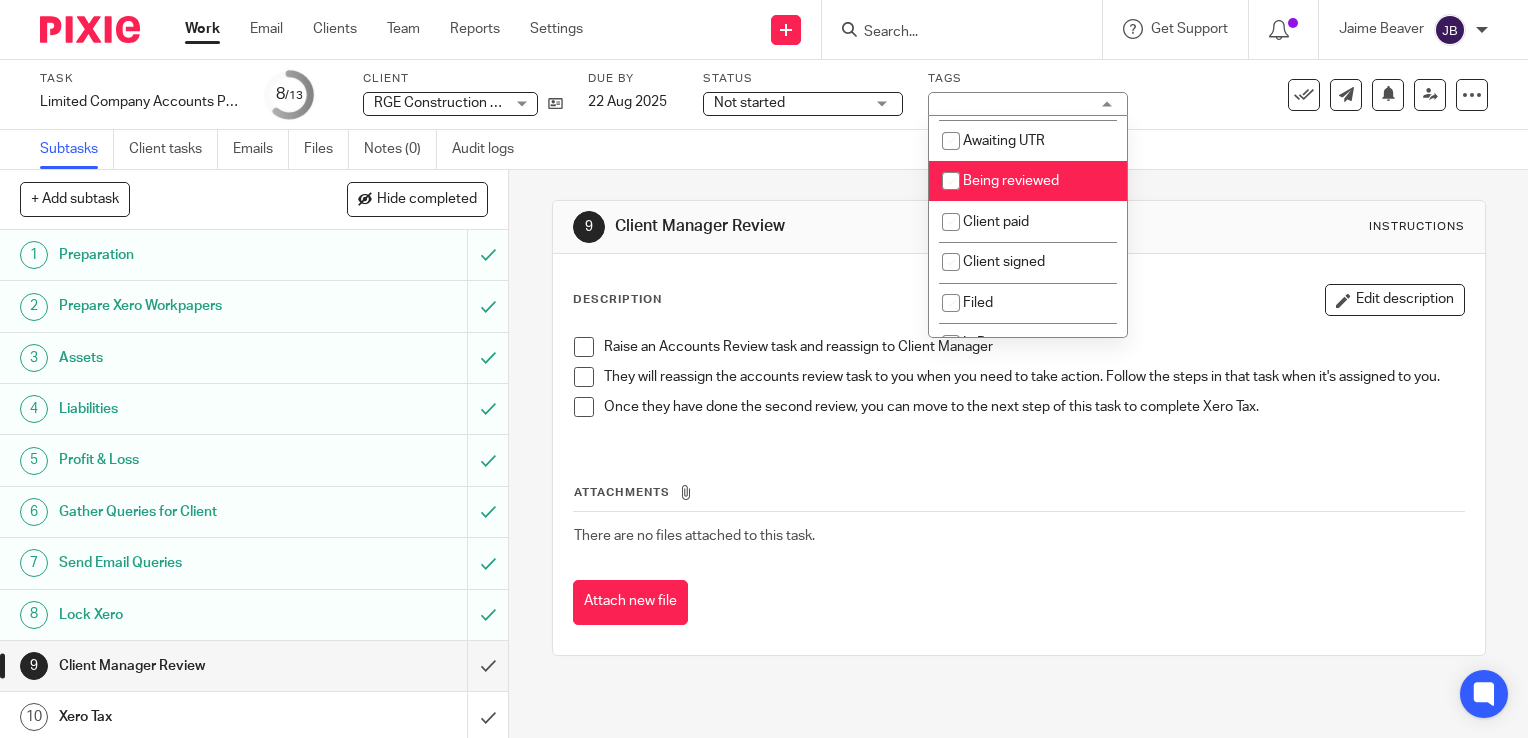 checkbox on "false" 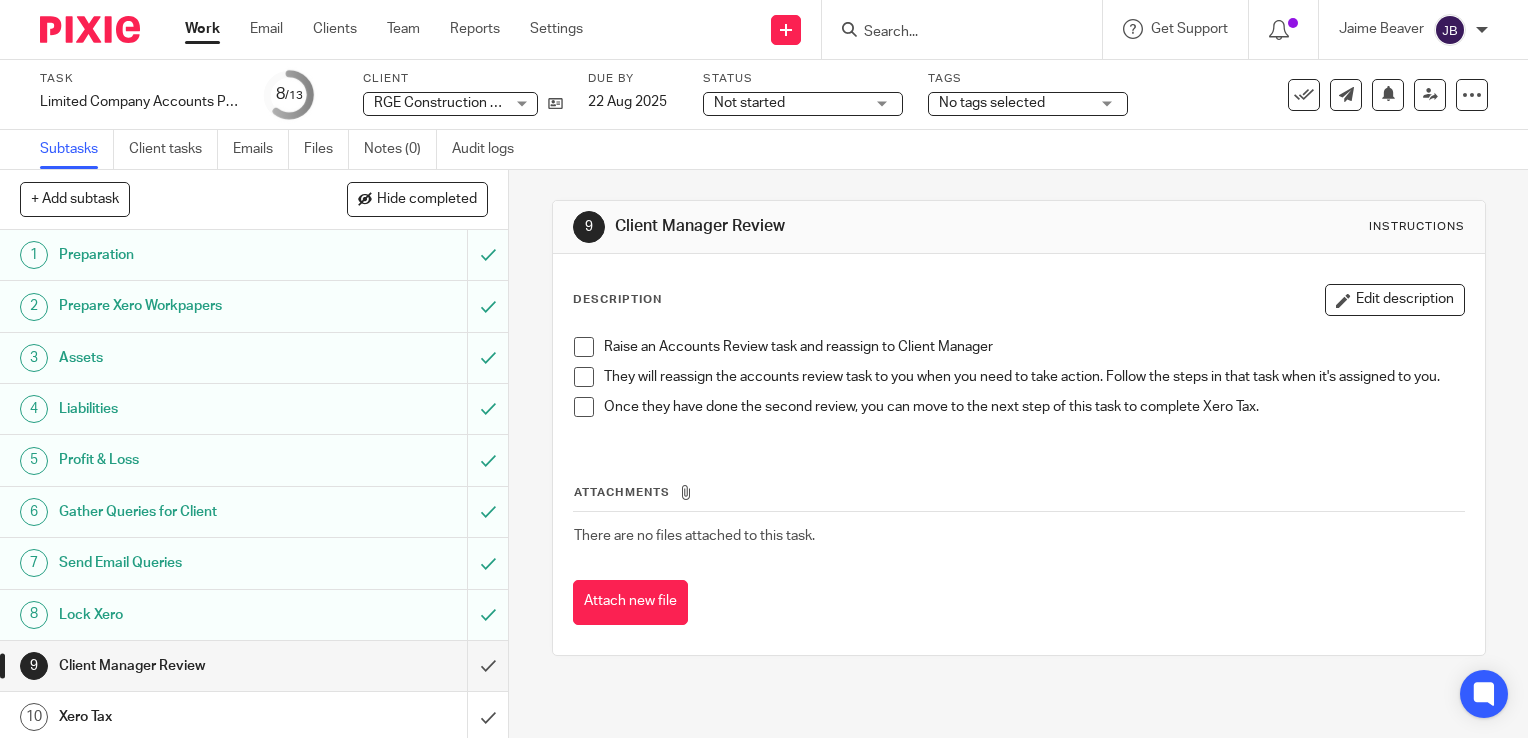 click on "Subtasks
Client tasks
Emails
Files
Notes (0)
Audit logs" at bounding box center (764, 150) 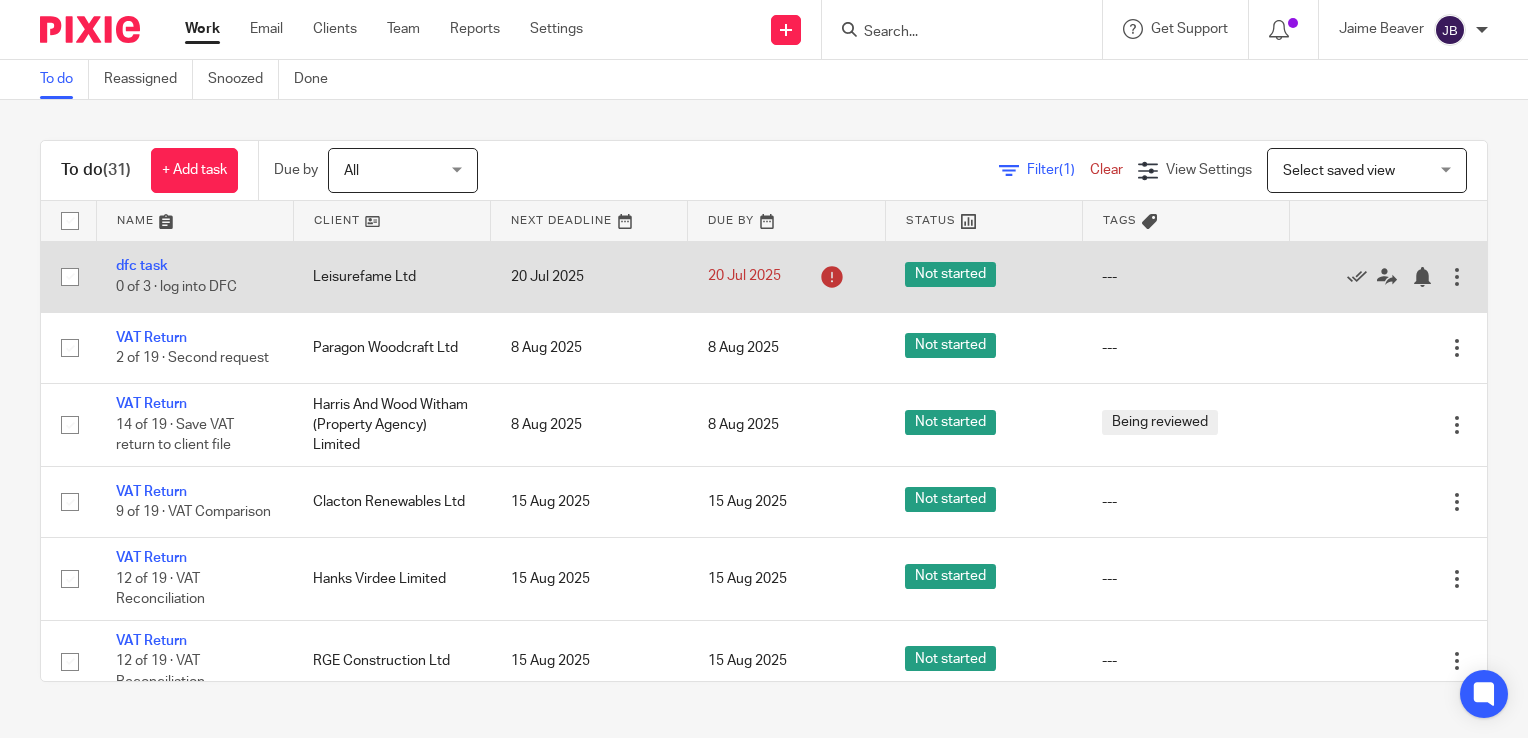 scroll, scrollTop: 0, scrollLeft: 0, axis: both 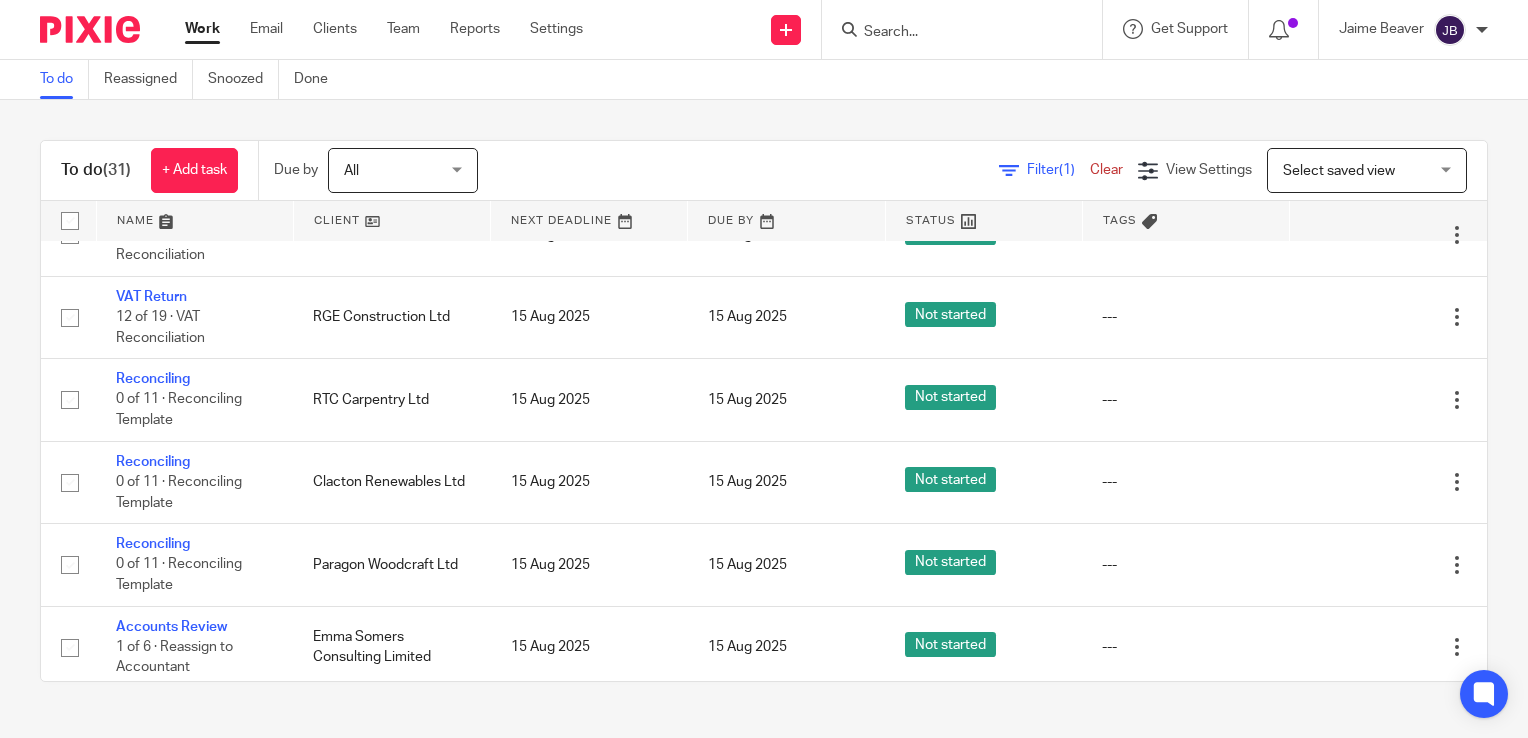 click on "Work
Email
Clients
Team
Reports
Settings" at bounding box center [399, 29] 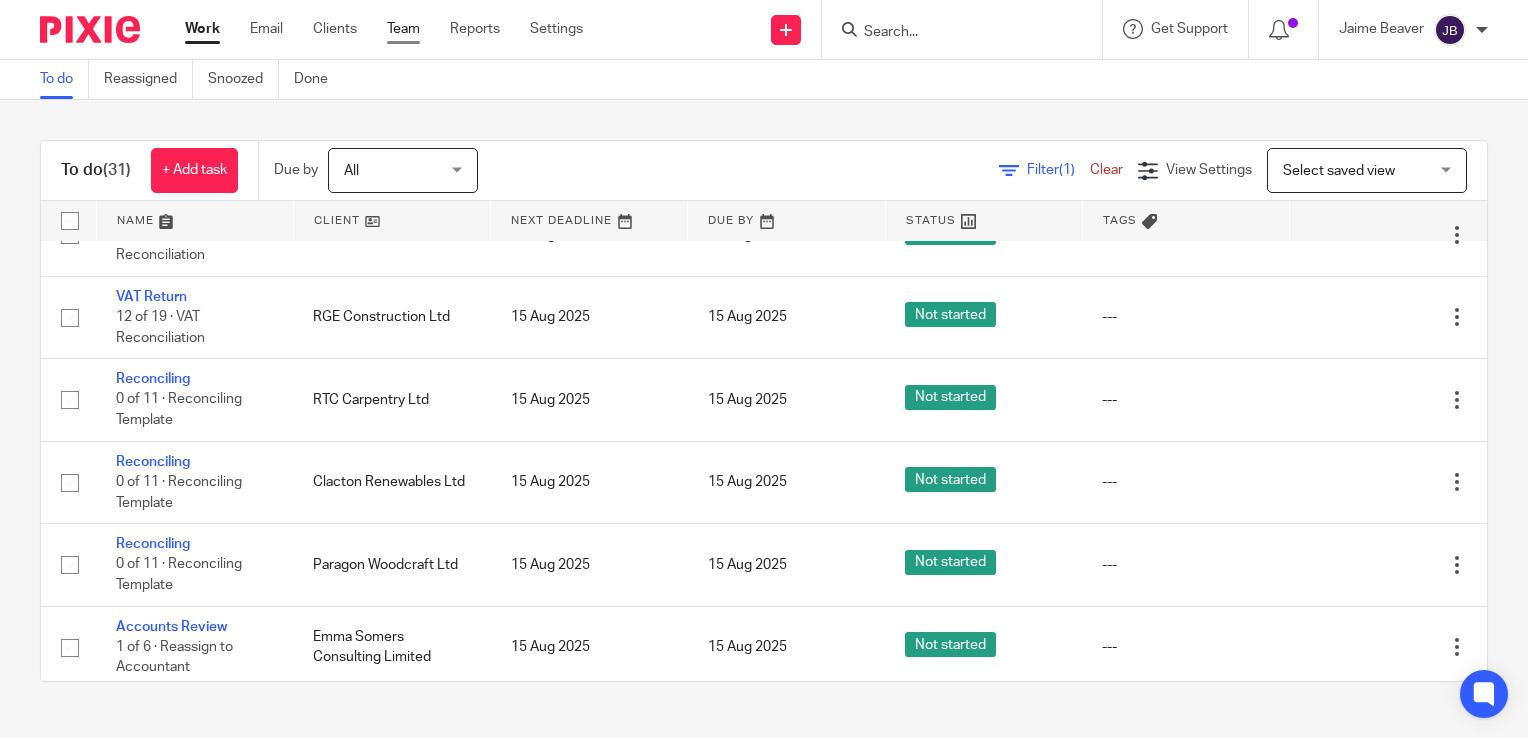click on "Team" at bounding box center [403, 29] 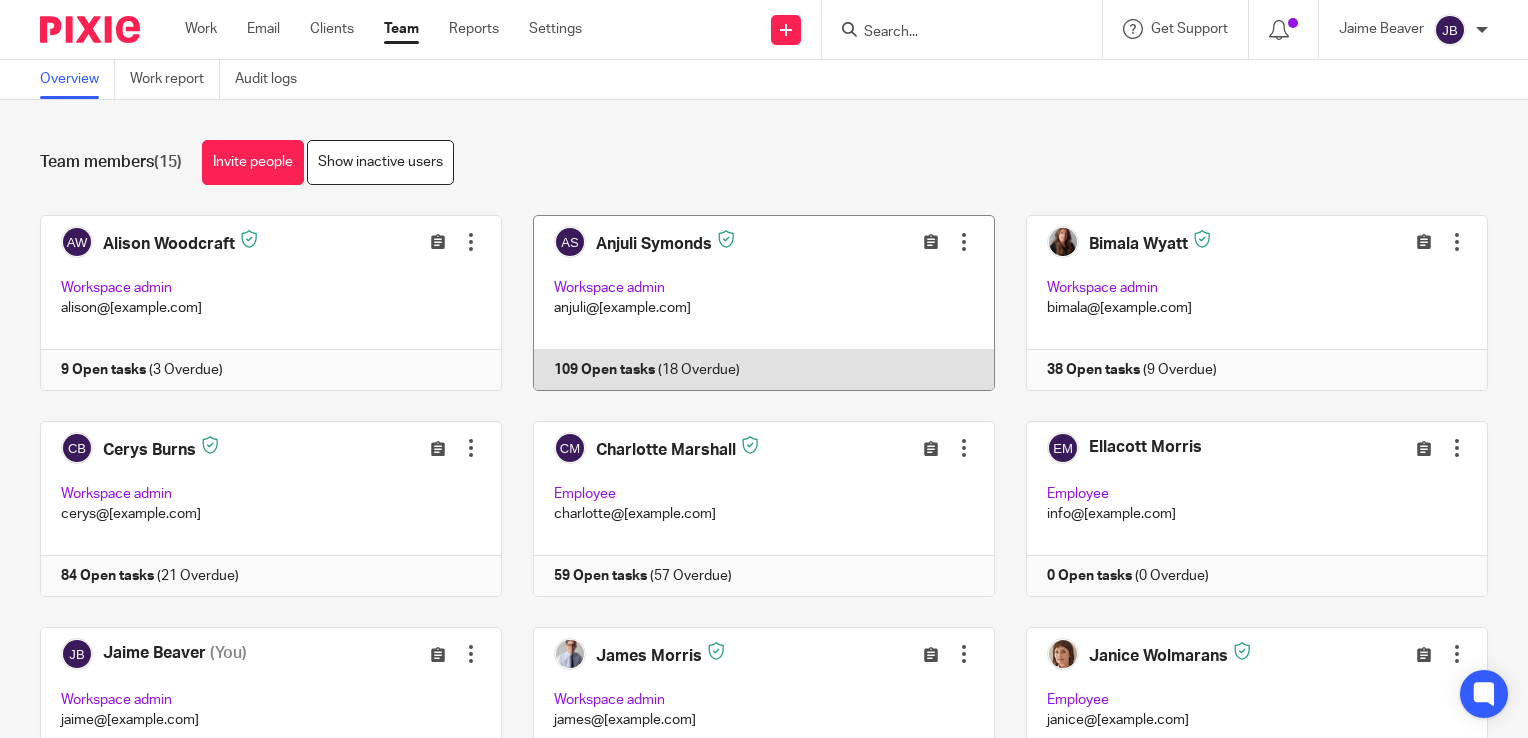 scroll, scrollTop: 0, scrollLeft: 0, axis: both 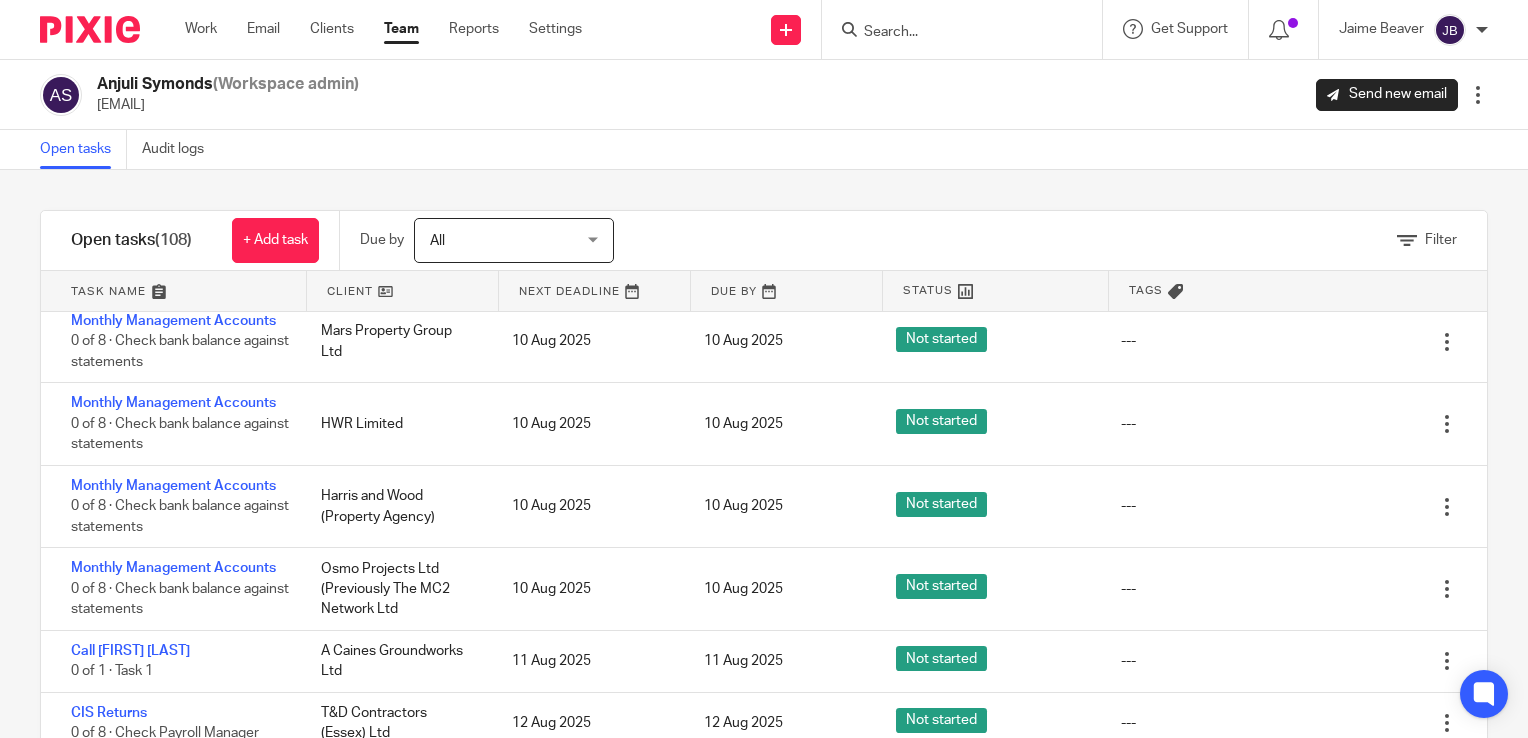 click on "Work
Email
Clients
Team
Reports
Settings
Work
Email
Clients
Team
Reports
Settings" at bounding box center (388, 29) 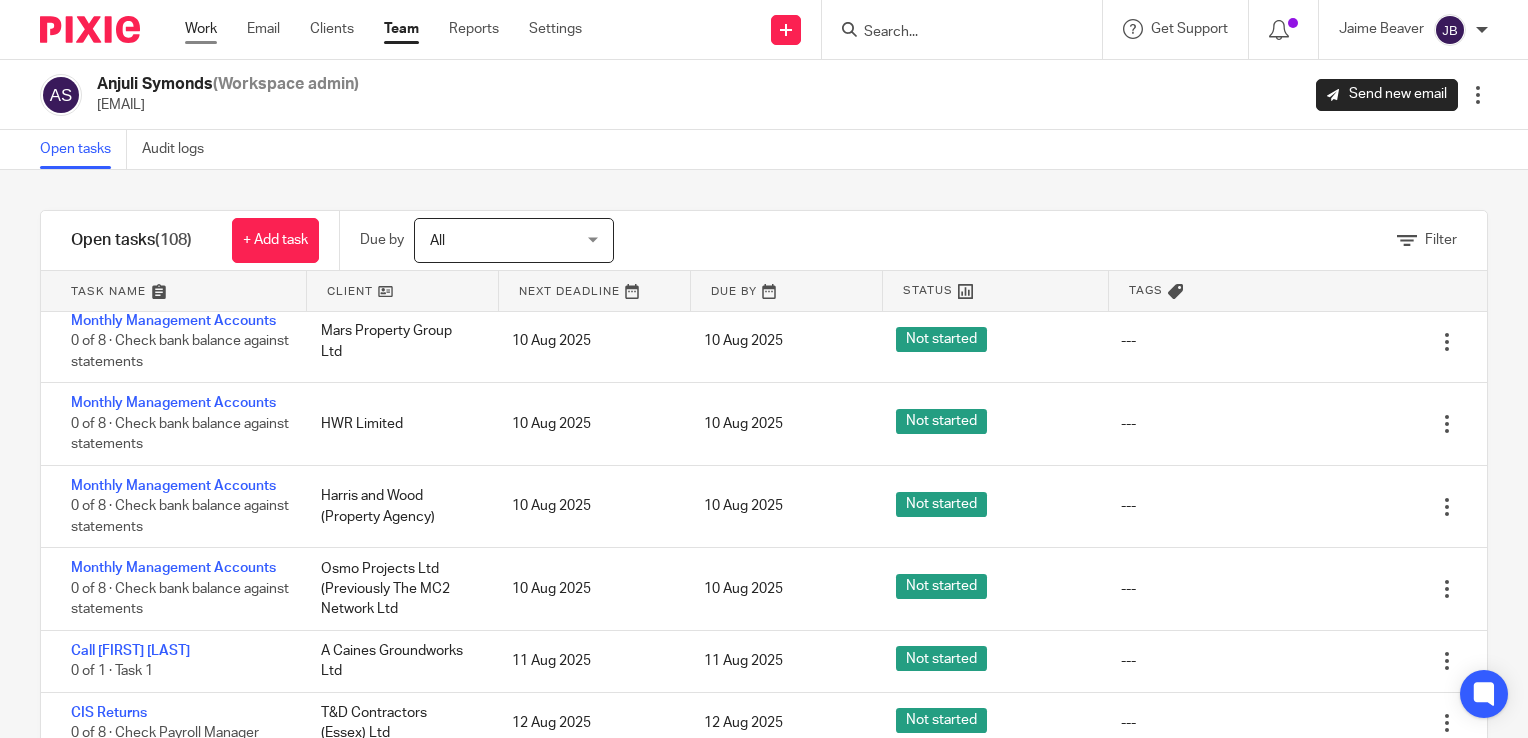 click on "Work" at bounding box center (201, 29) 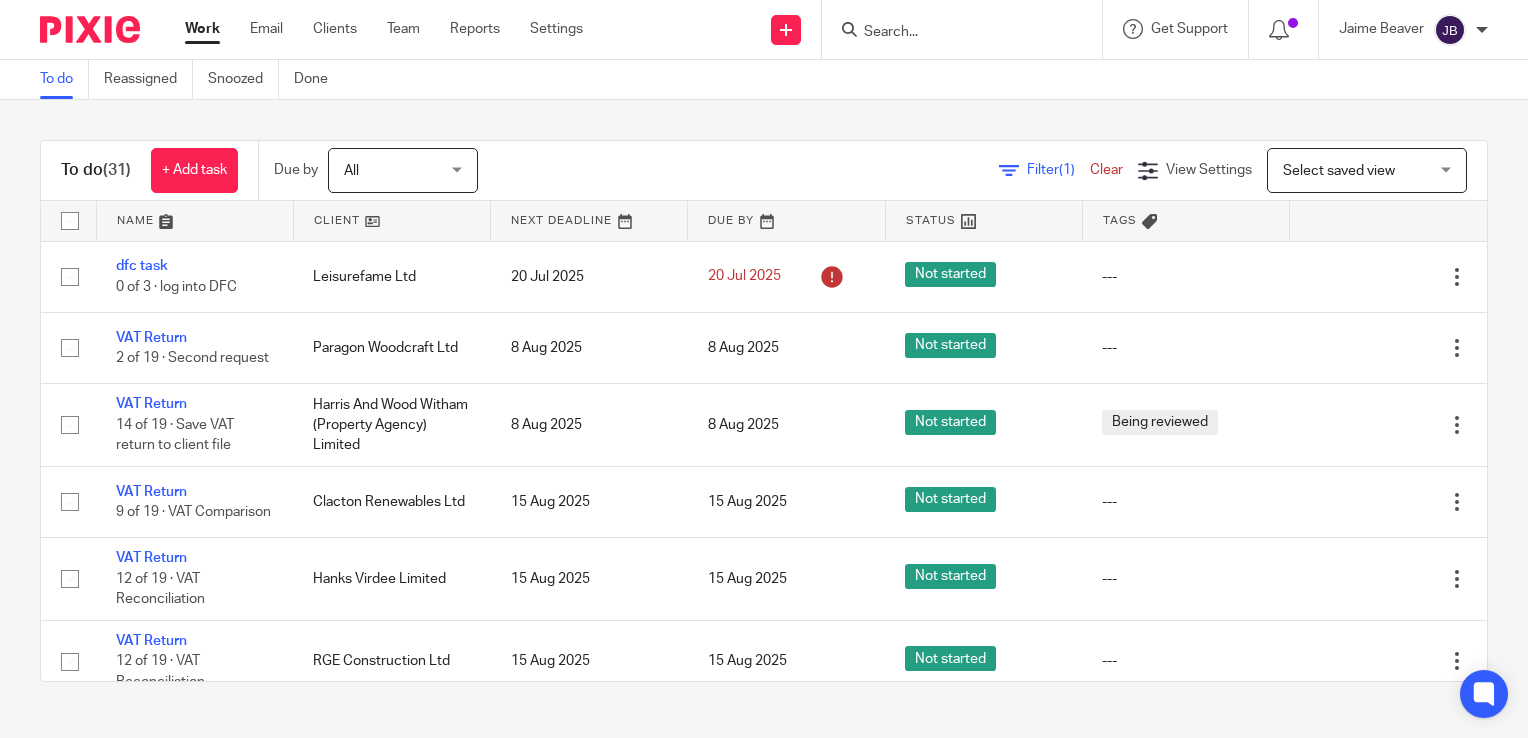 scroll, scrollTop: 0, scrollLeft: 0, axis: both 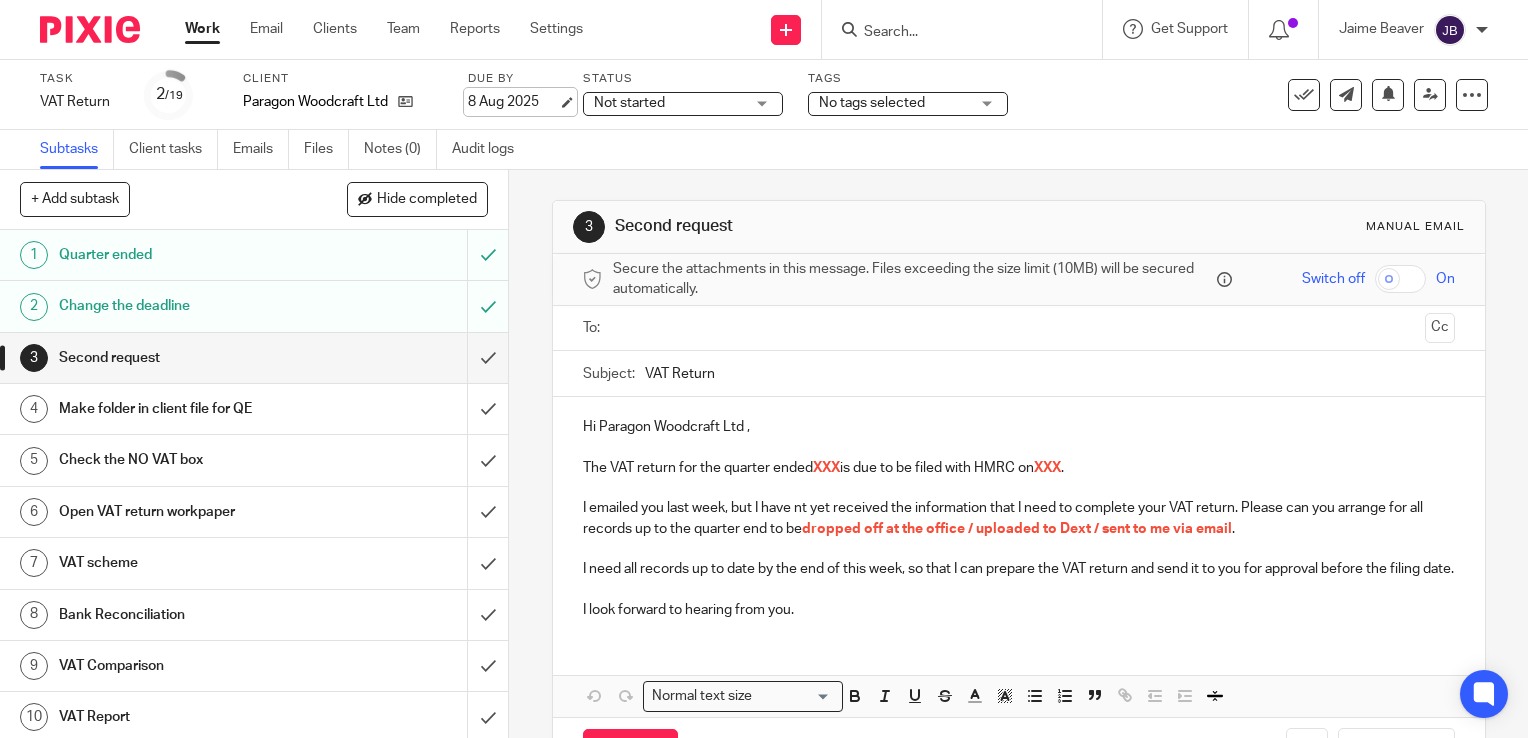 click on "8 Aug 2025" at bounding box center [513, 102] 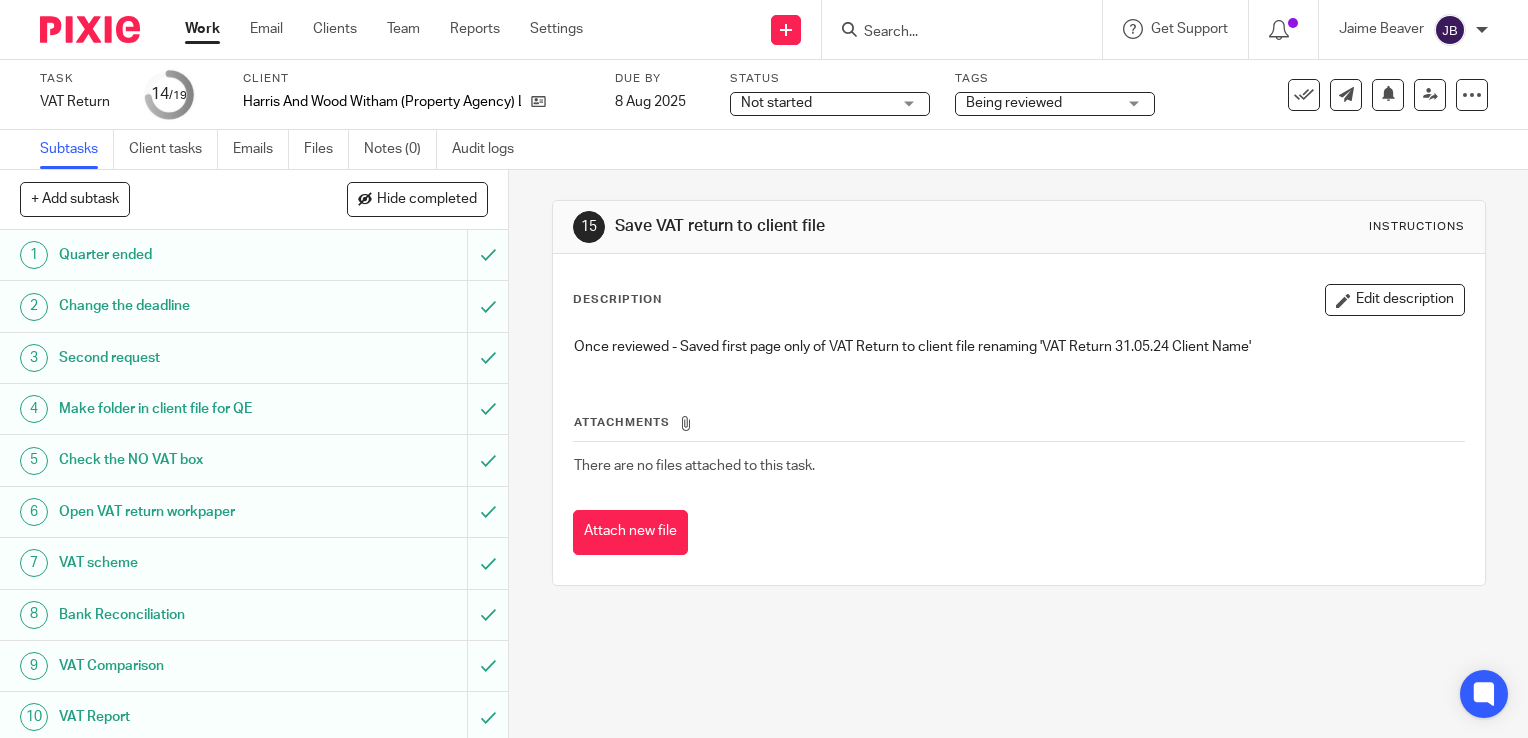scroll, scrollTop: 0, scrollLeft: 0, axis: both 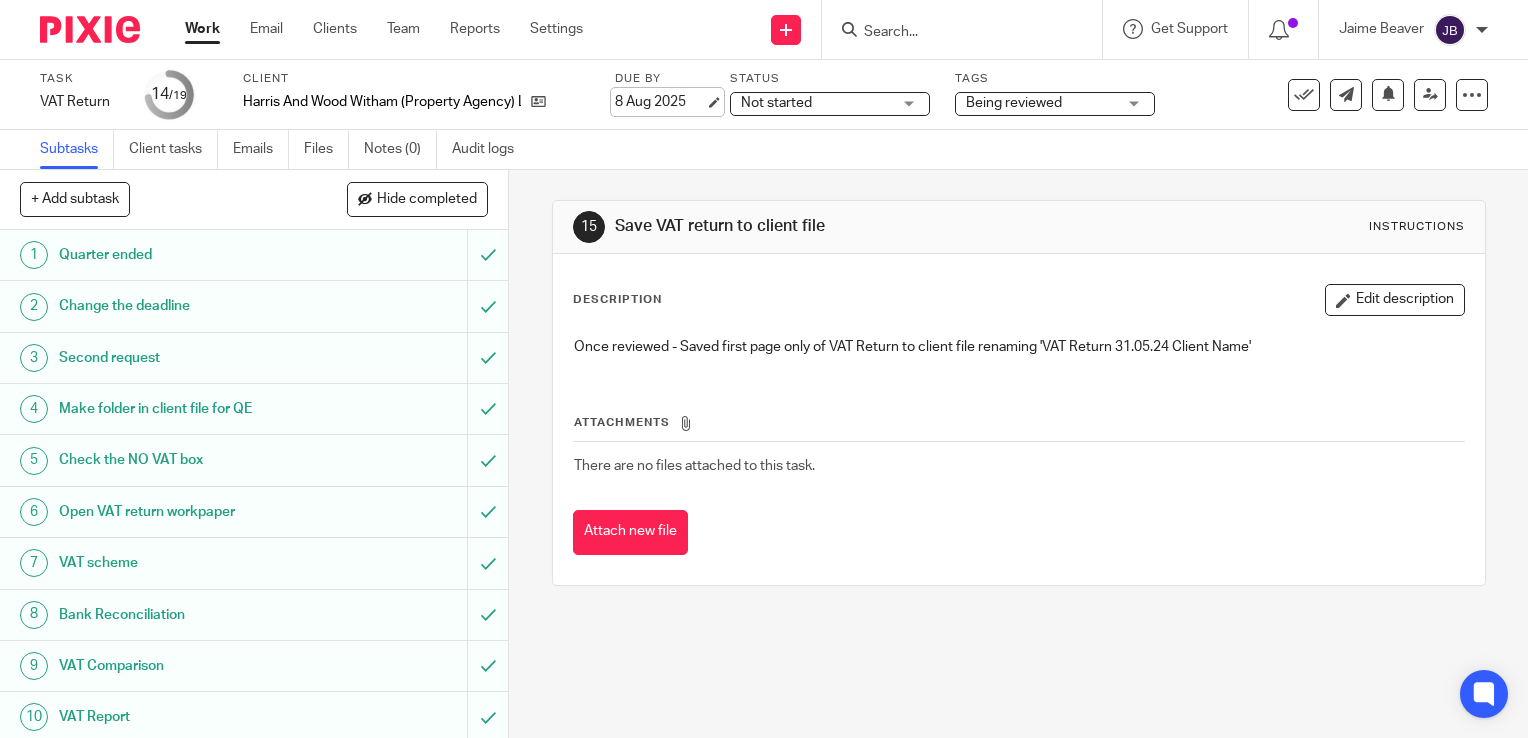 click on "8 Aug 2025" at bounding box center [660, 102] 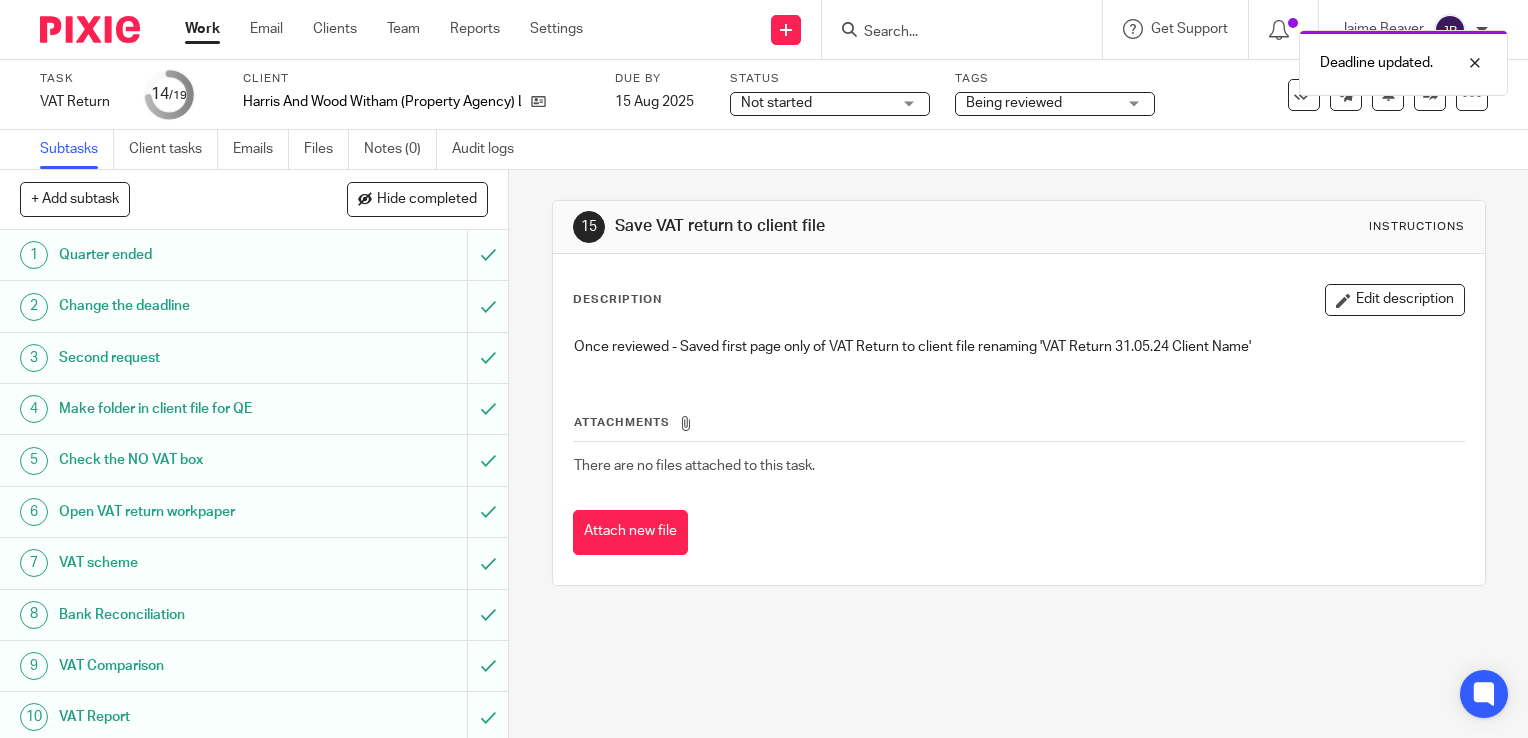 click on "Subtasks
Client tasks
Emails
Files
Notes (0)
Audit logs" at bounding box center [764, 150] 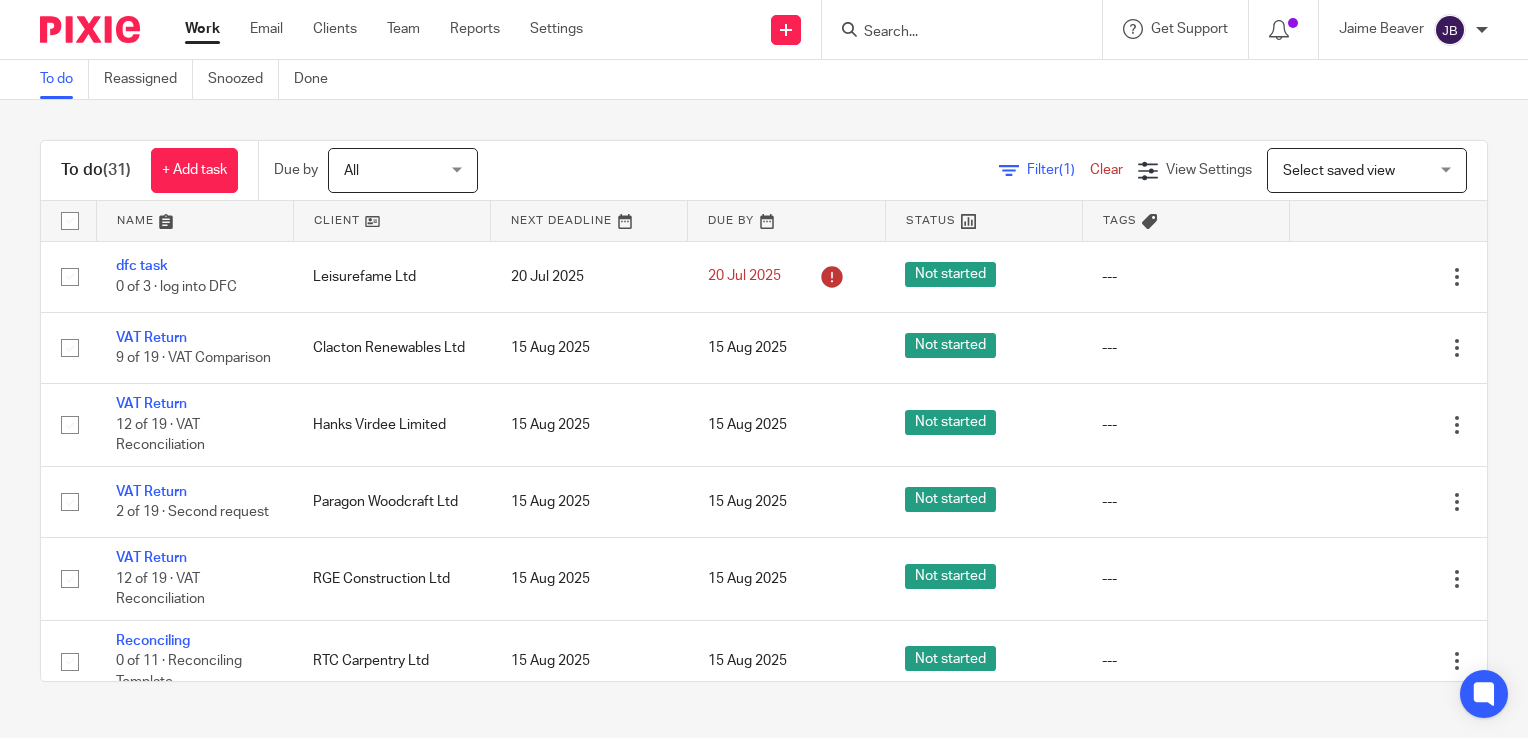scroll, scrollTop: 0, scrollLeft: 0, axis: both 